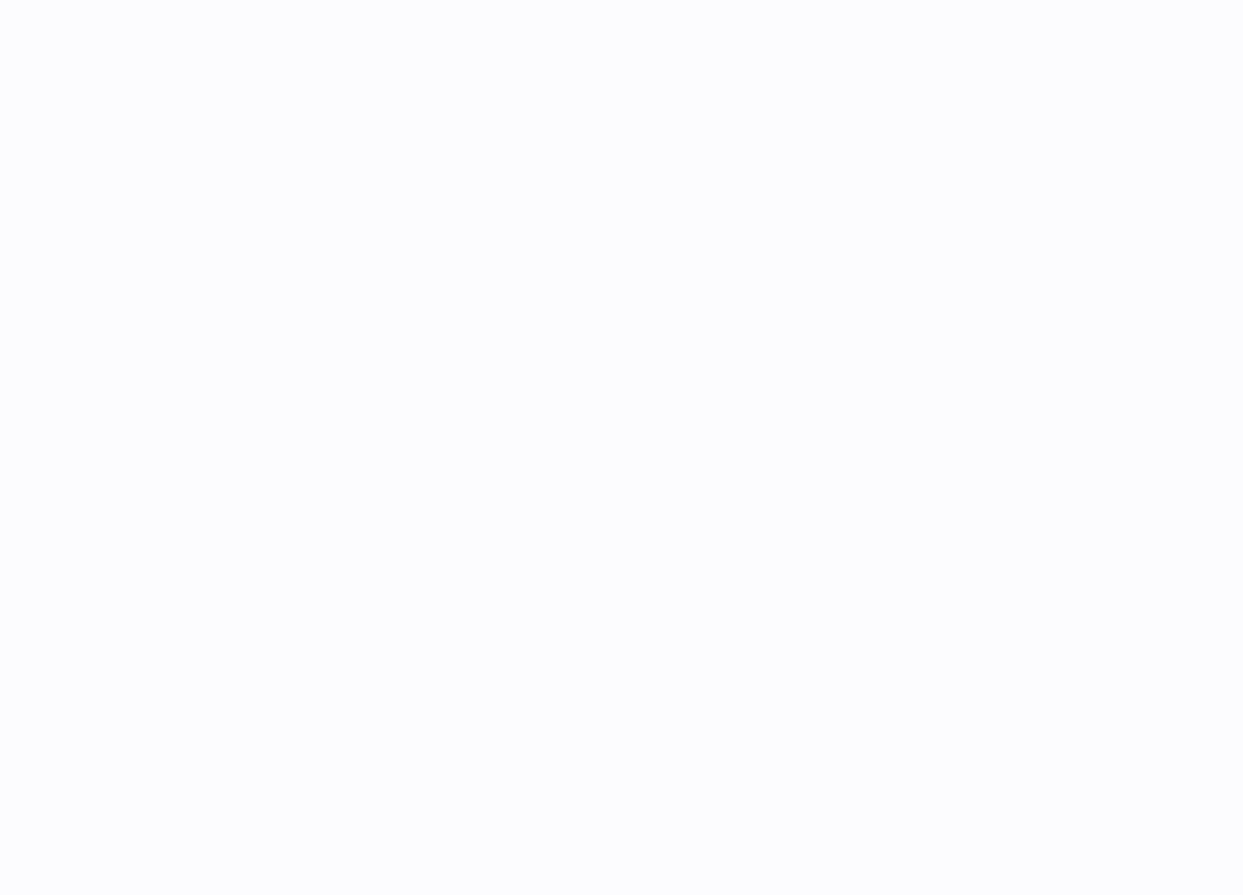 scroll, scrollTop: 0, scrollLeft: 0, axis: both 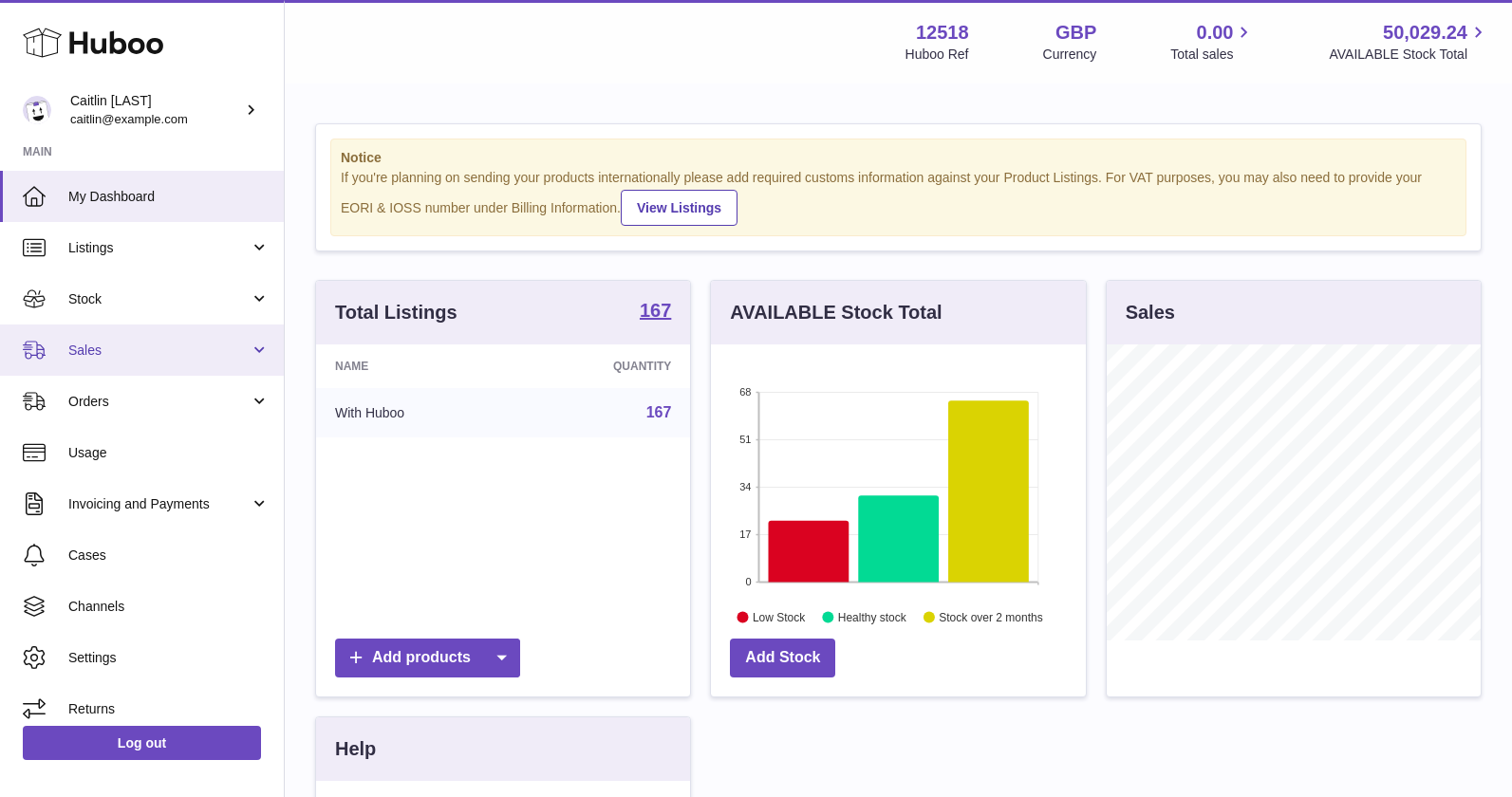 click on "Sales" at bounding box center [159, 350] 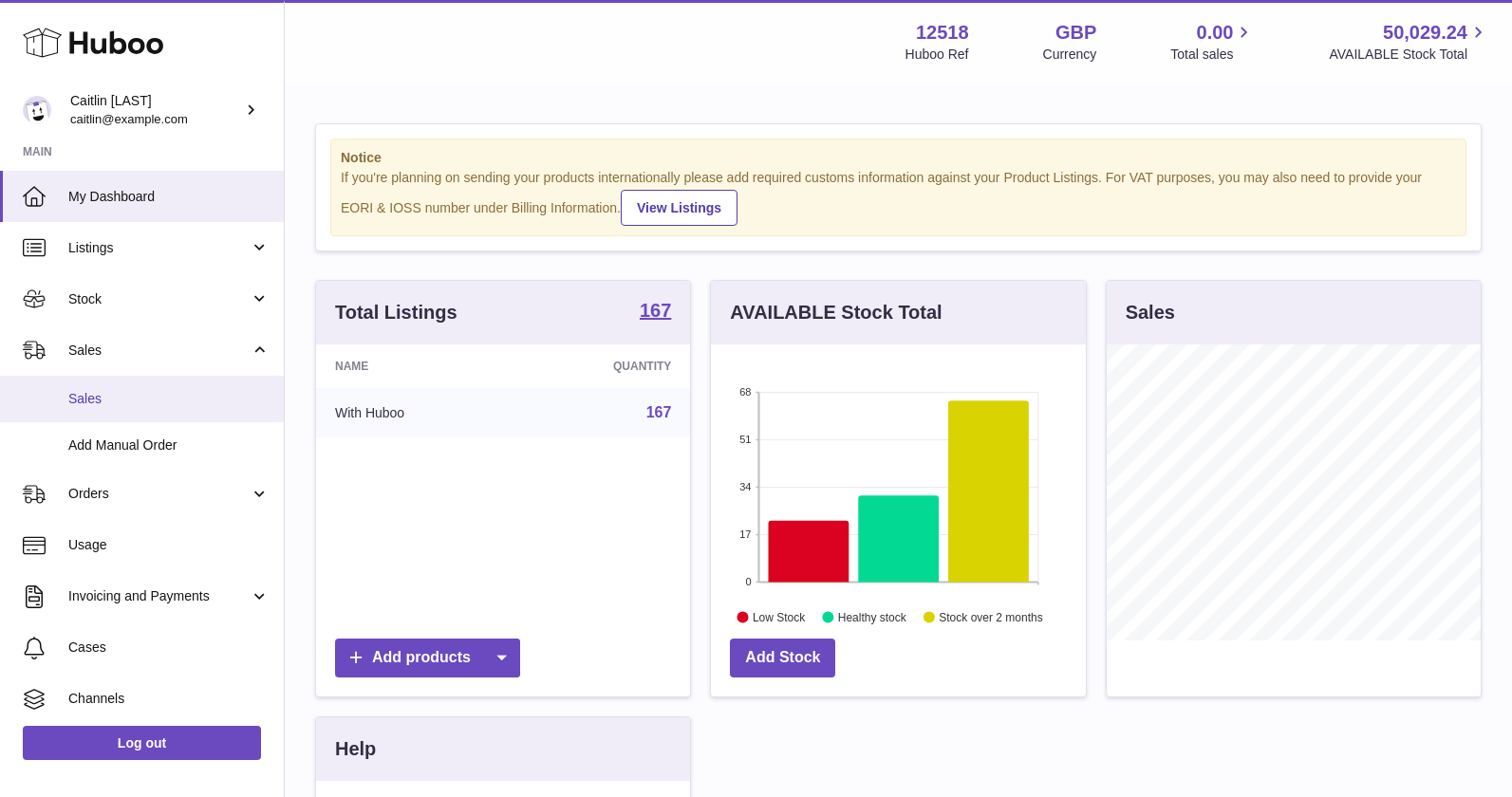 click on "Sales" at bounding box center [169, 398] 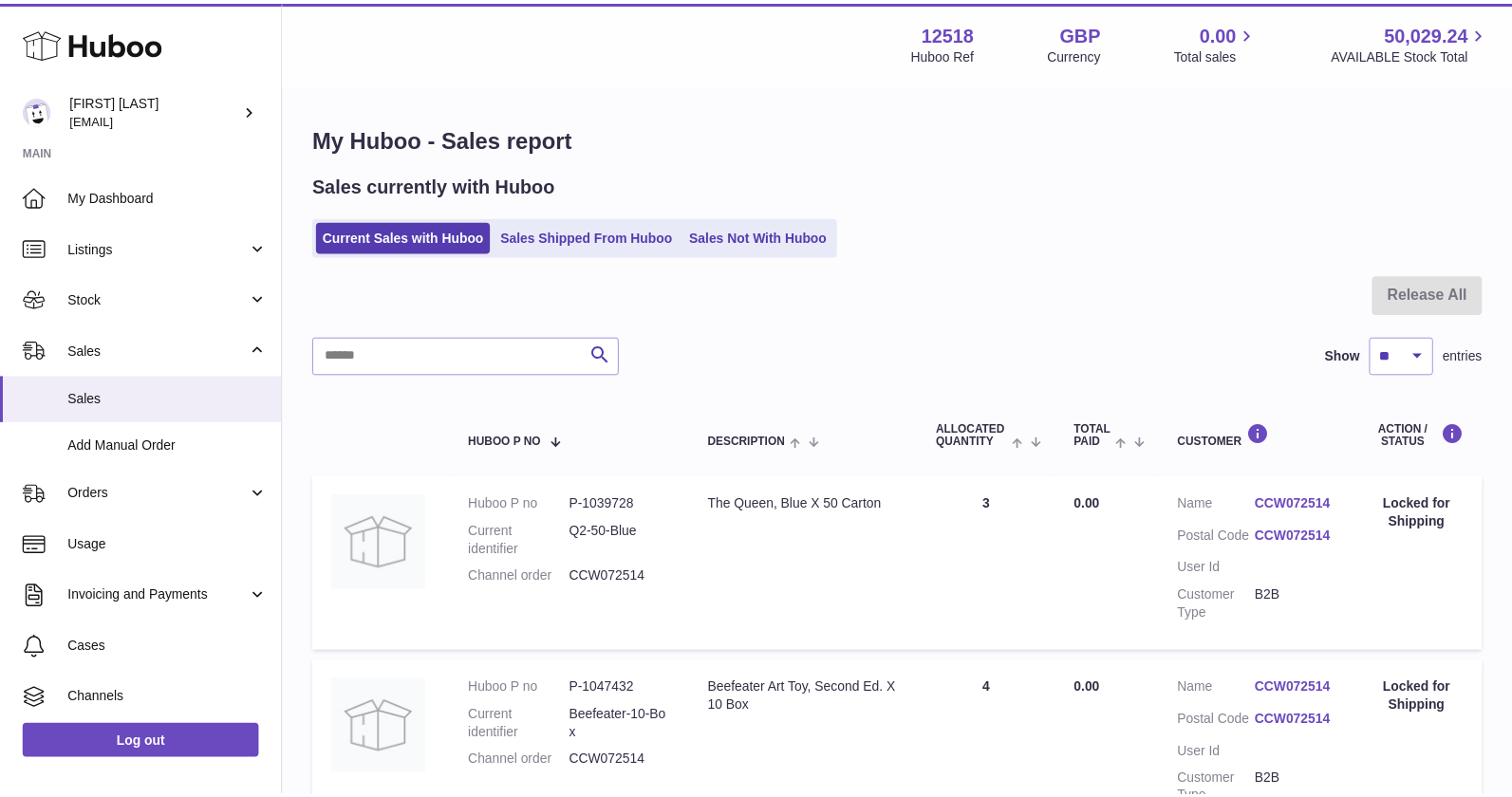 scroll, scrollTop: 0, scrollLeft: 0, axis: both 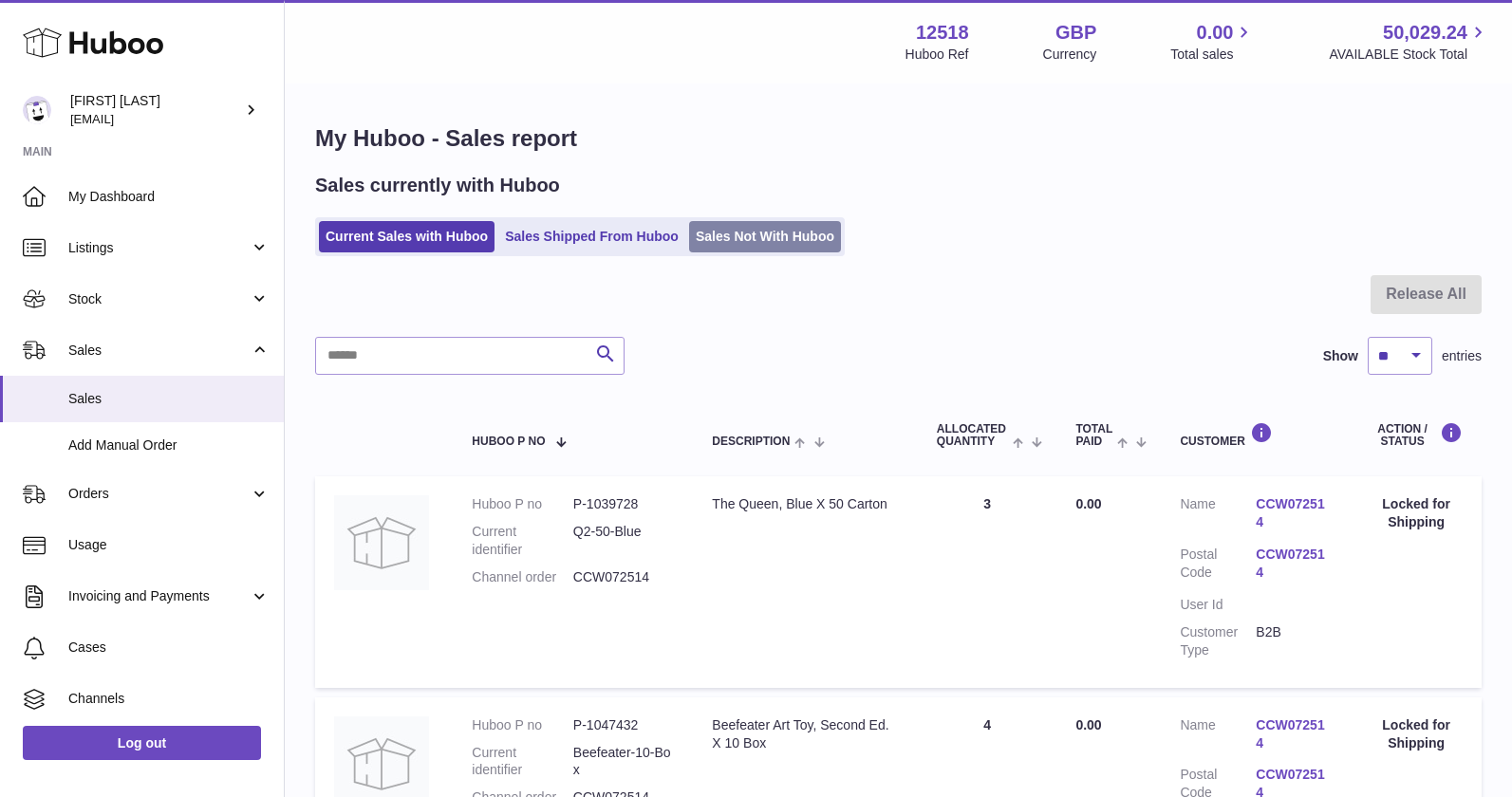 click on "Sales Not With Huboo" at bounding box center (765, 236) 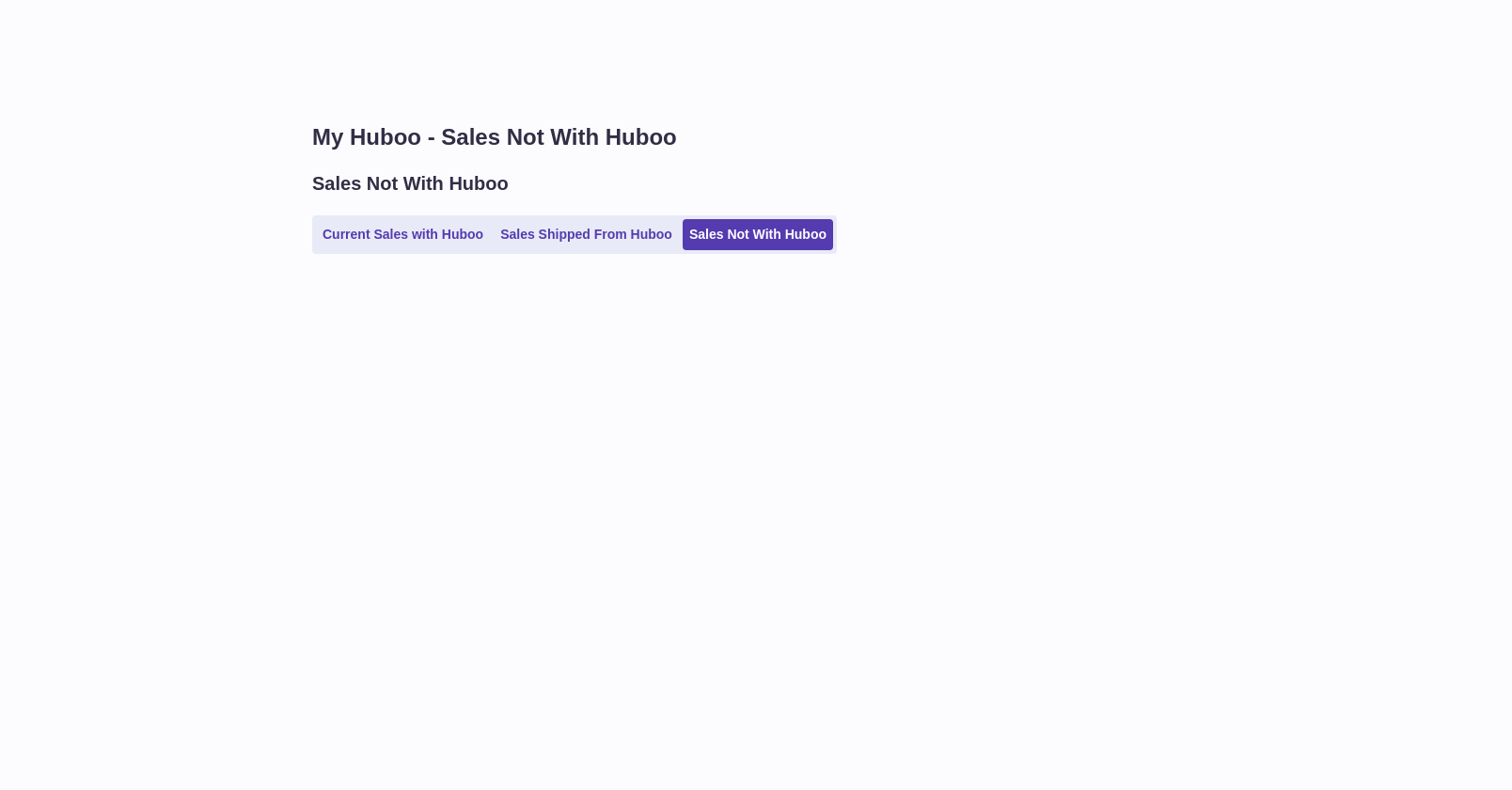 scroll, scrollTop: 0, scrollLeft: 0, axis: both 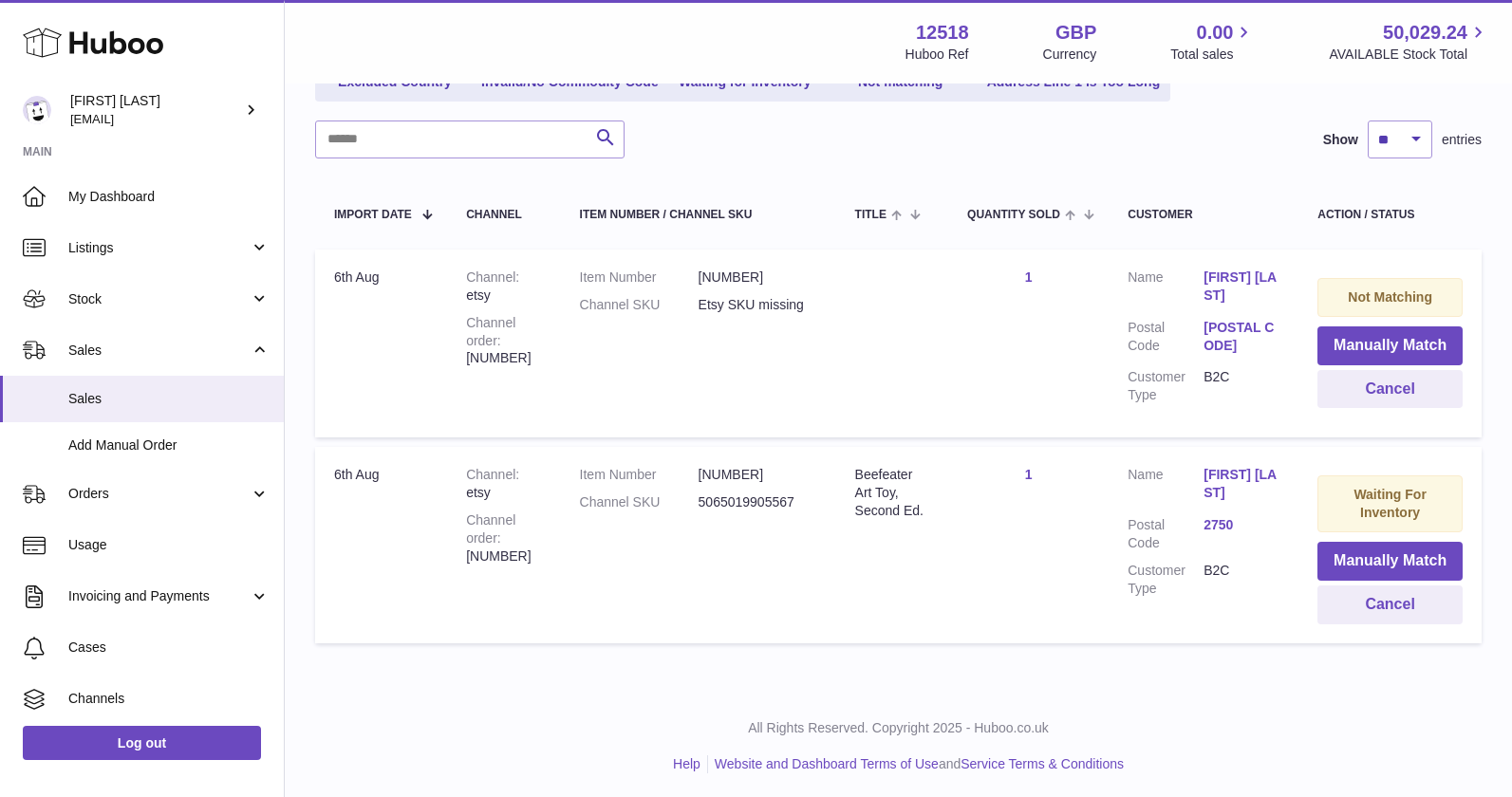 drag, startPoint x: 1490, startPoint y: 385, endPoint x: 1503, endPoint y: 396, distance: 17.029386 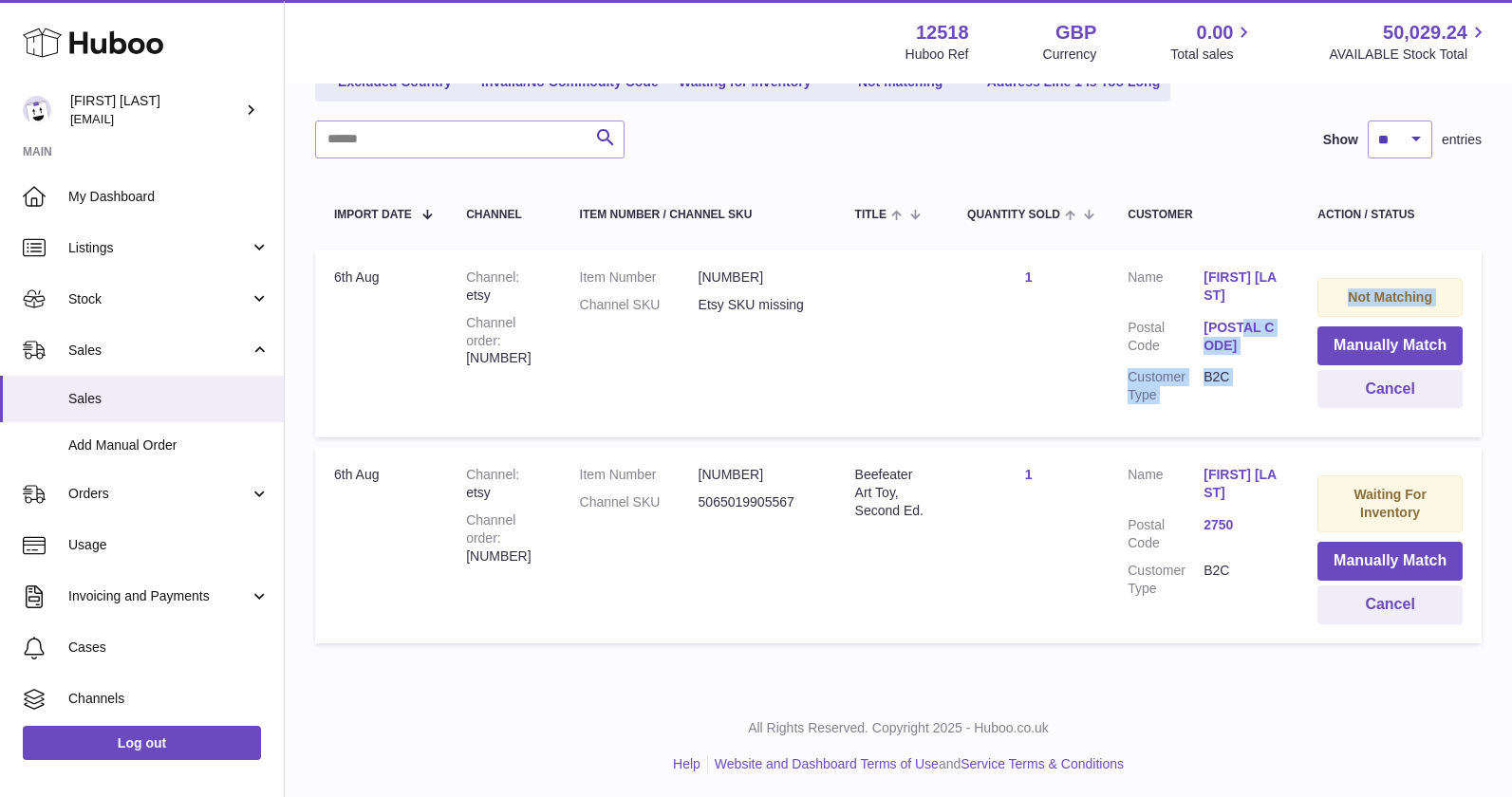 drag, startPoint x: 1298, startPoint y: 324, endPoint x: 1291, endPoint y: 372, distance: 48.50773 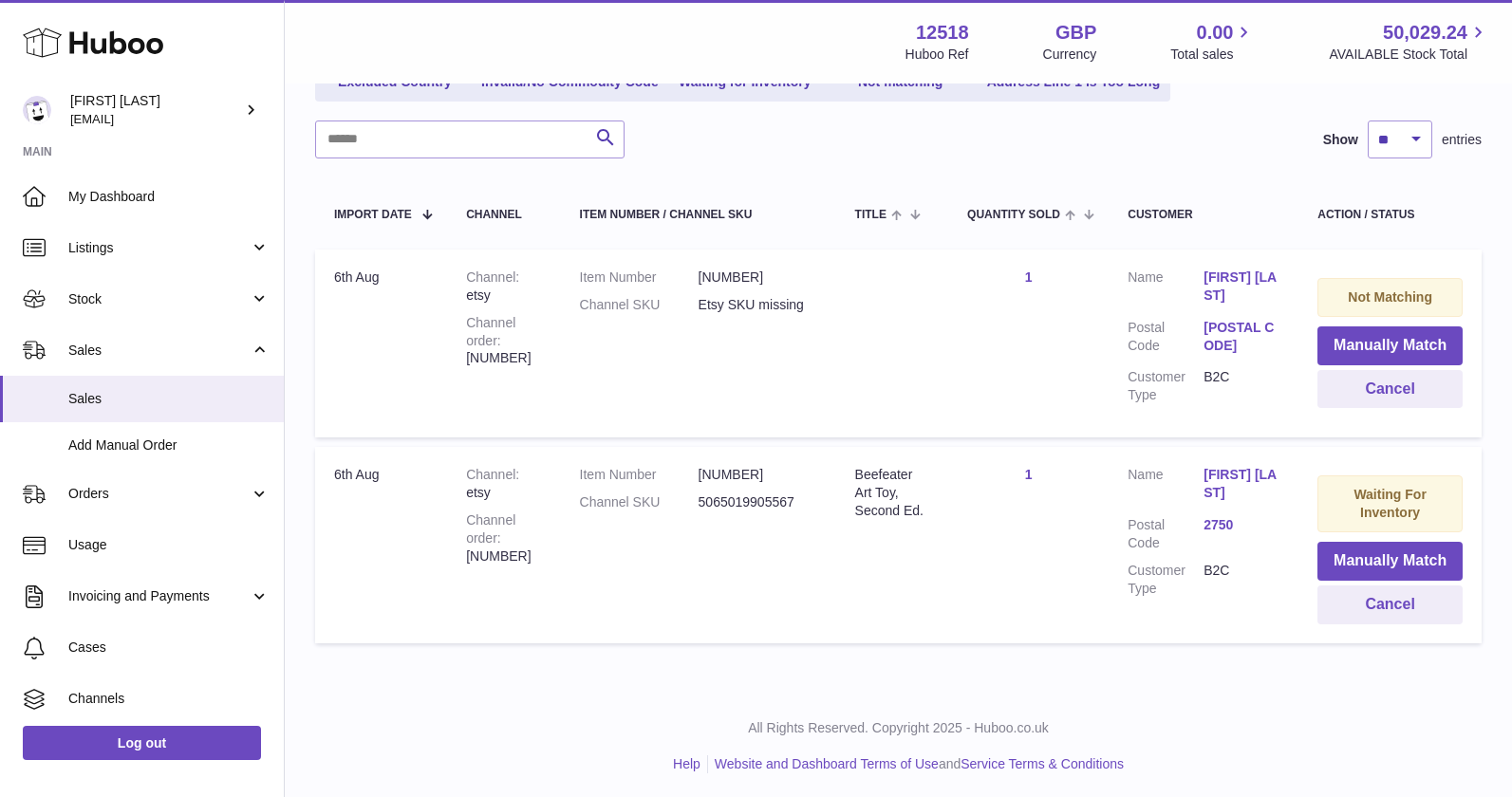 click on "Quantity Sold
1" at bounding box center (1028, 343) 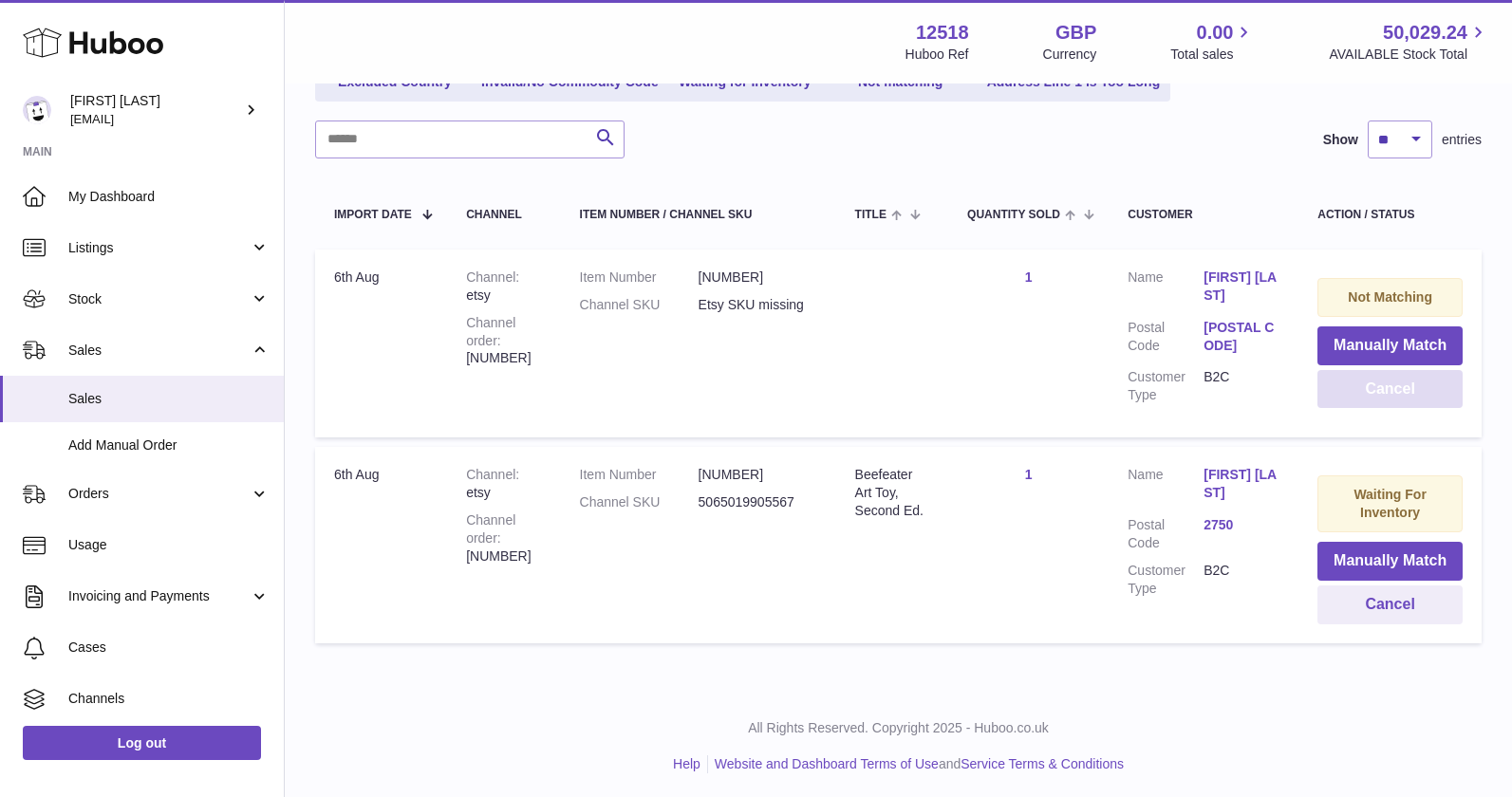 click on "Cancel" at bounding box center (1390, 389) 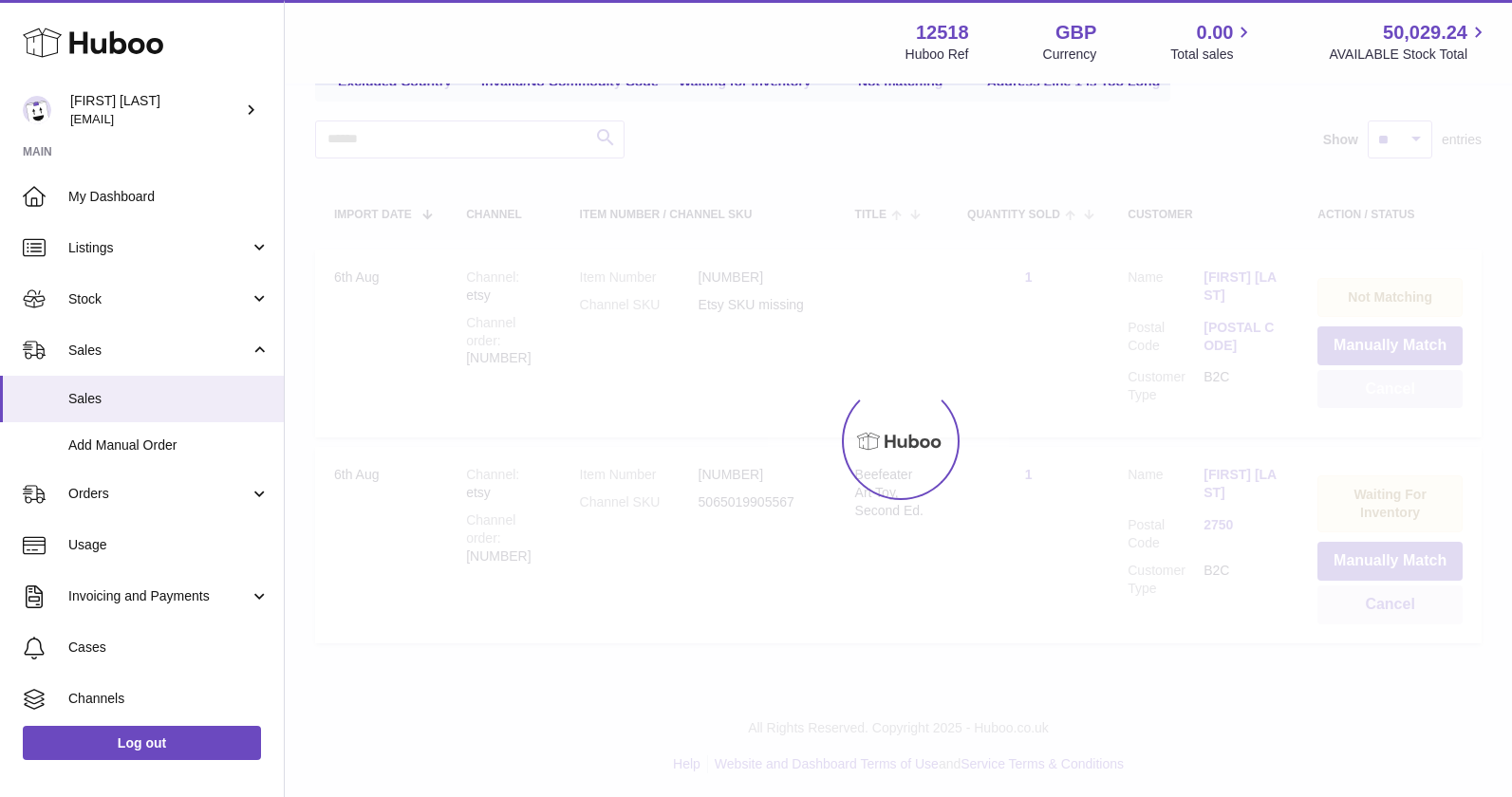 scroll, scrollTop: 65, scrollLeft: 0, axis: vertical 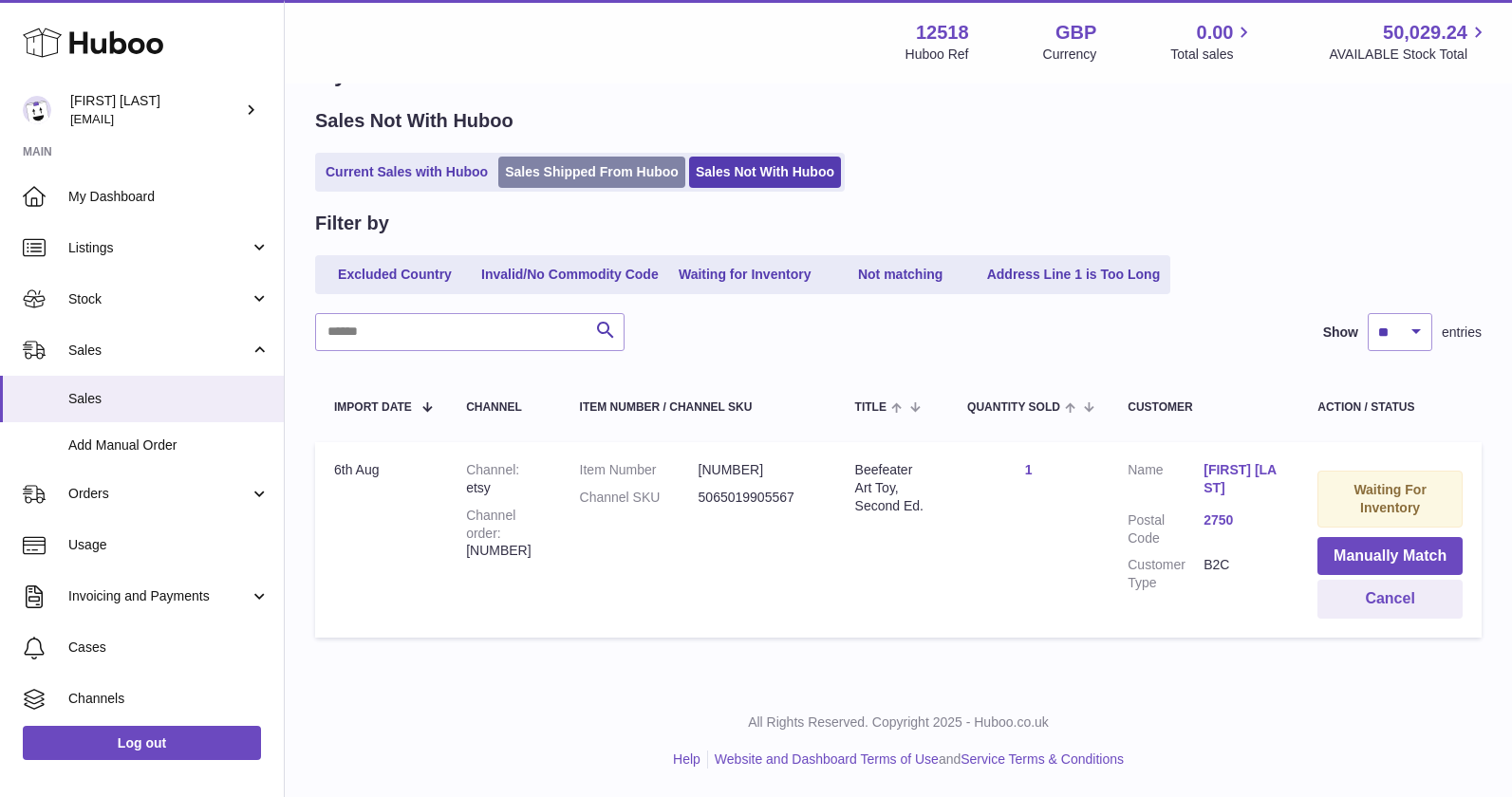 click on "Sales Shipped From Huboo" at bounding box center [591, 172] 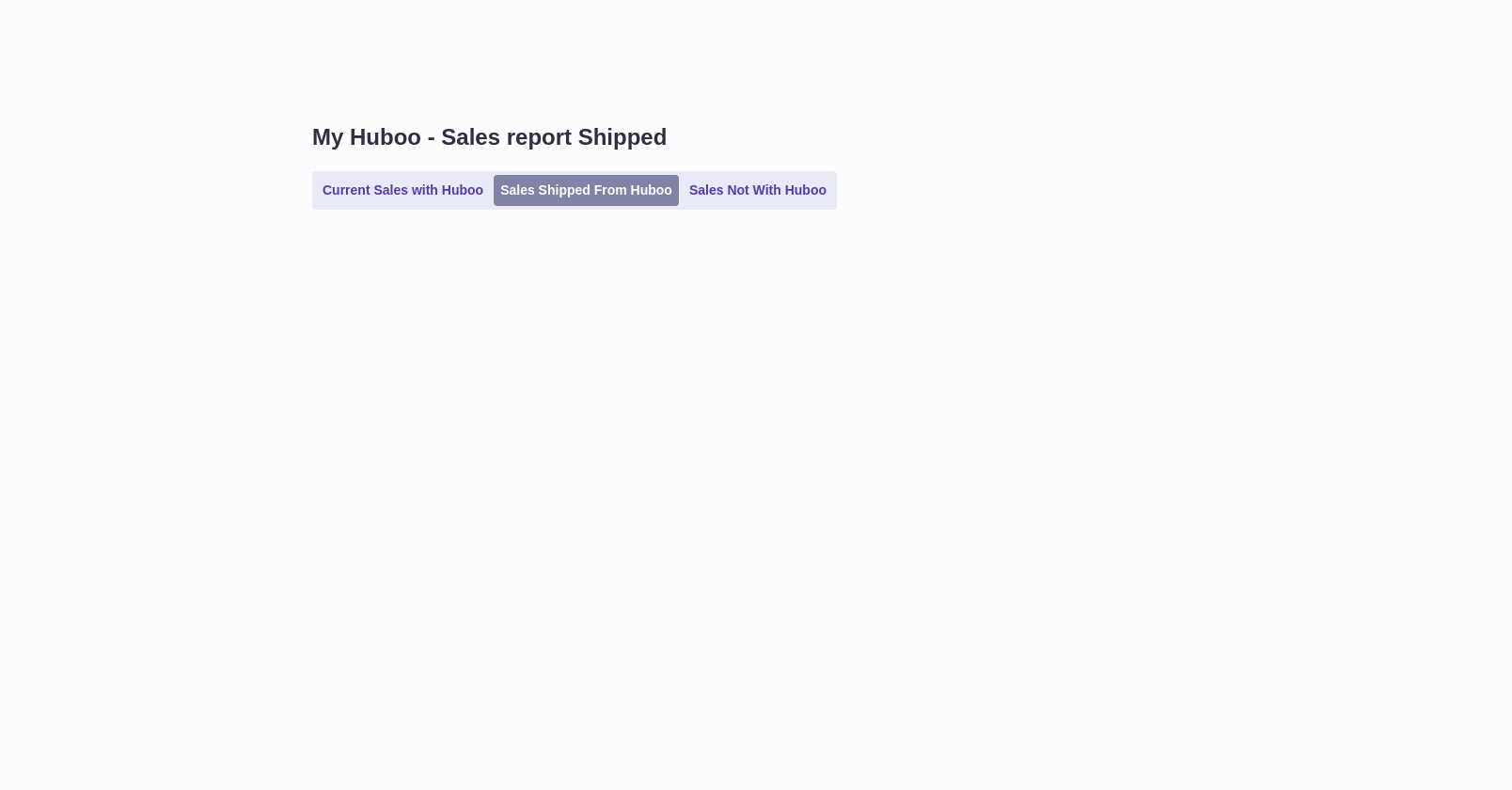 scroll, scrollTop: 0, scrollLeft: 0, axis: both 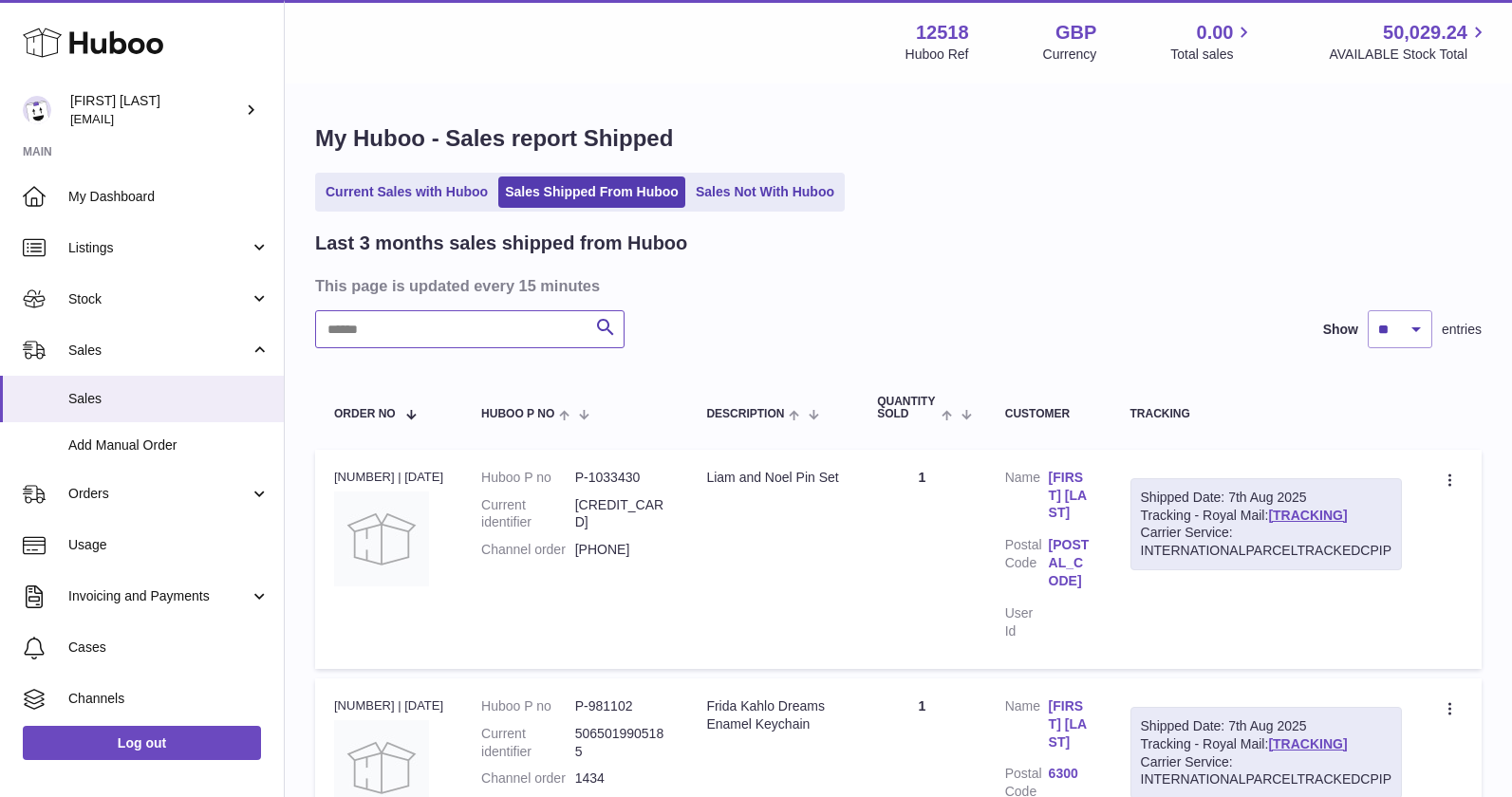 click at bounding box center (470, 329) 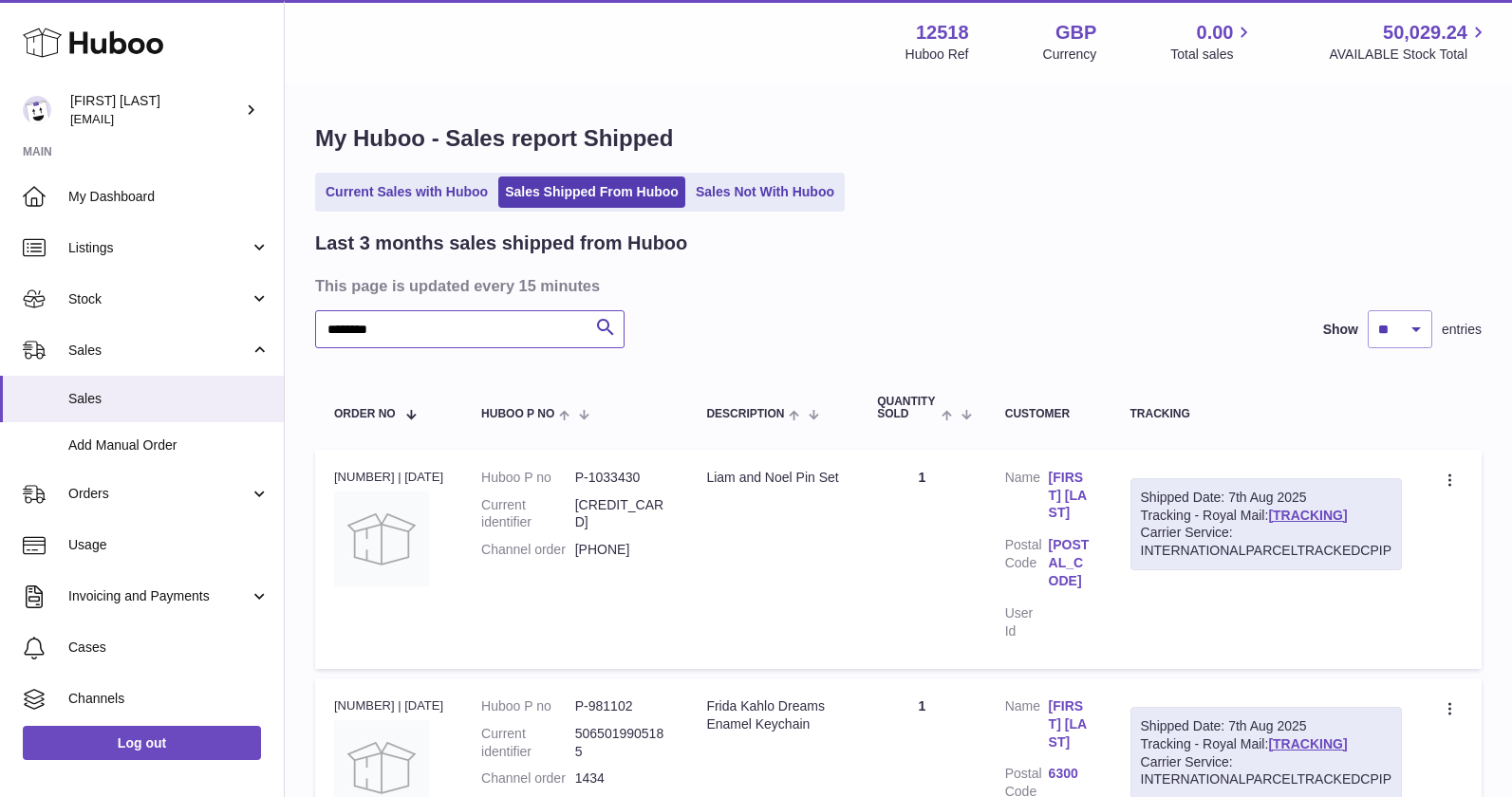 type on "********" 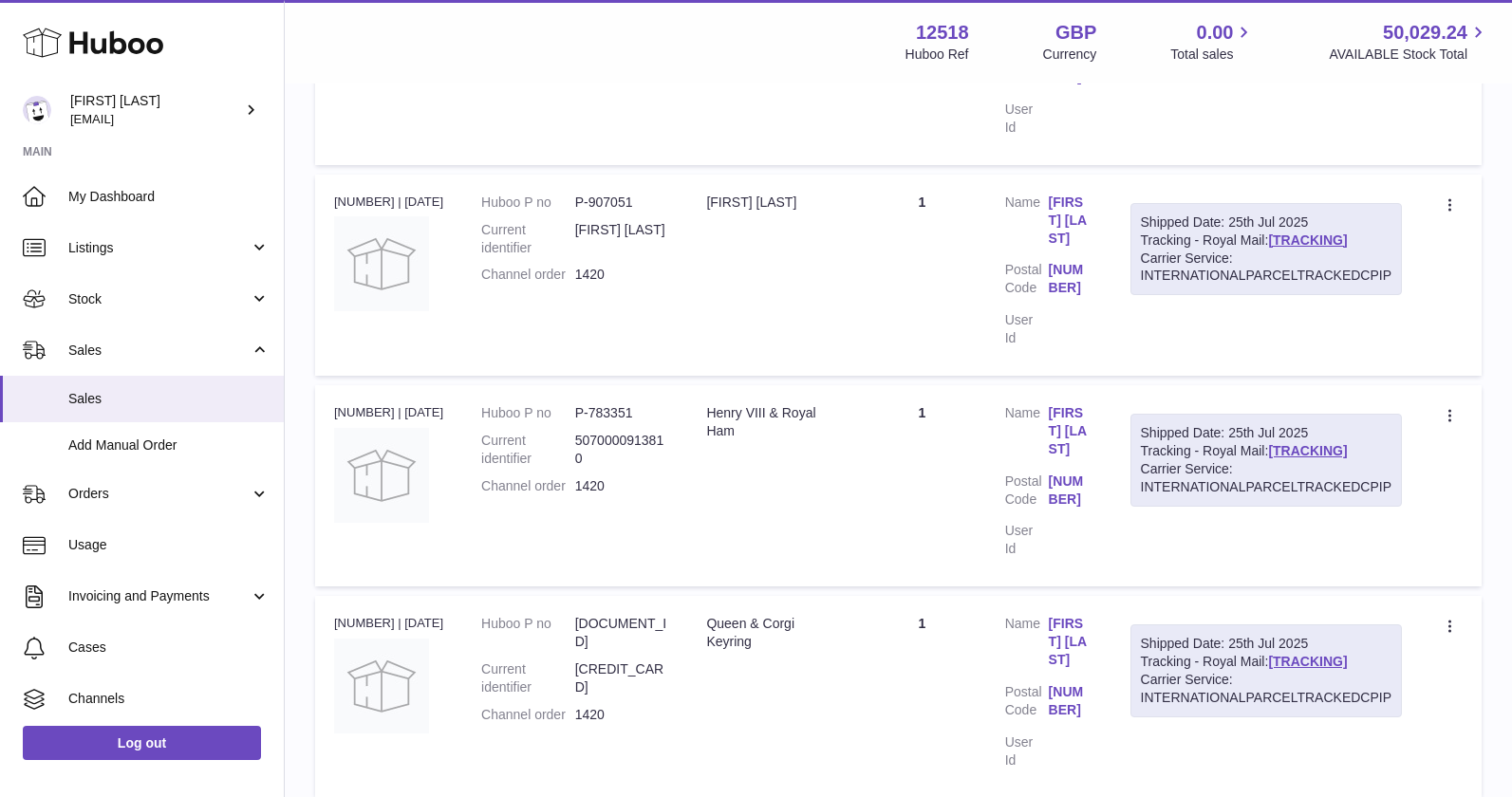 scroll, scrollTop: 0, scrollLeft: 0, axis: both 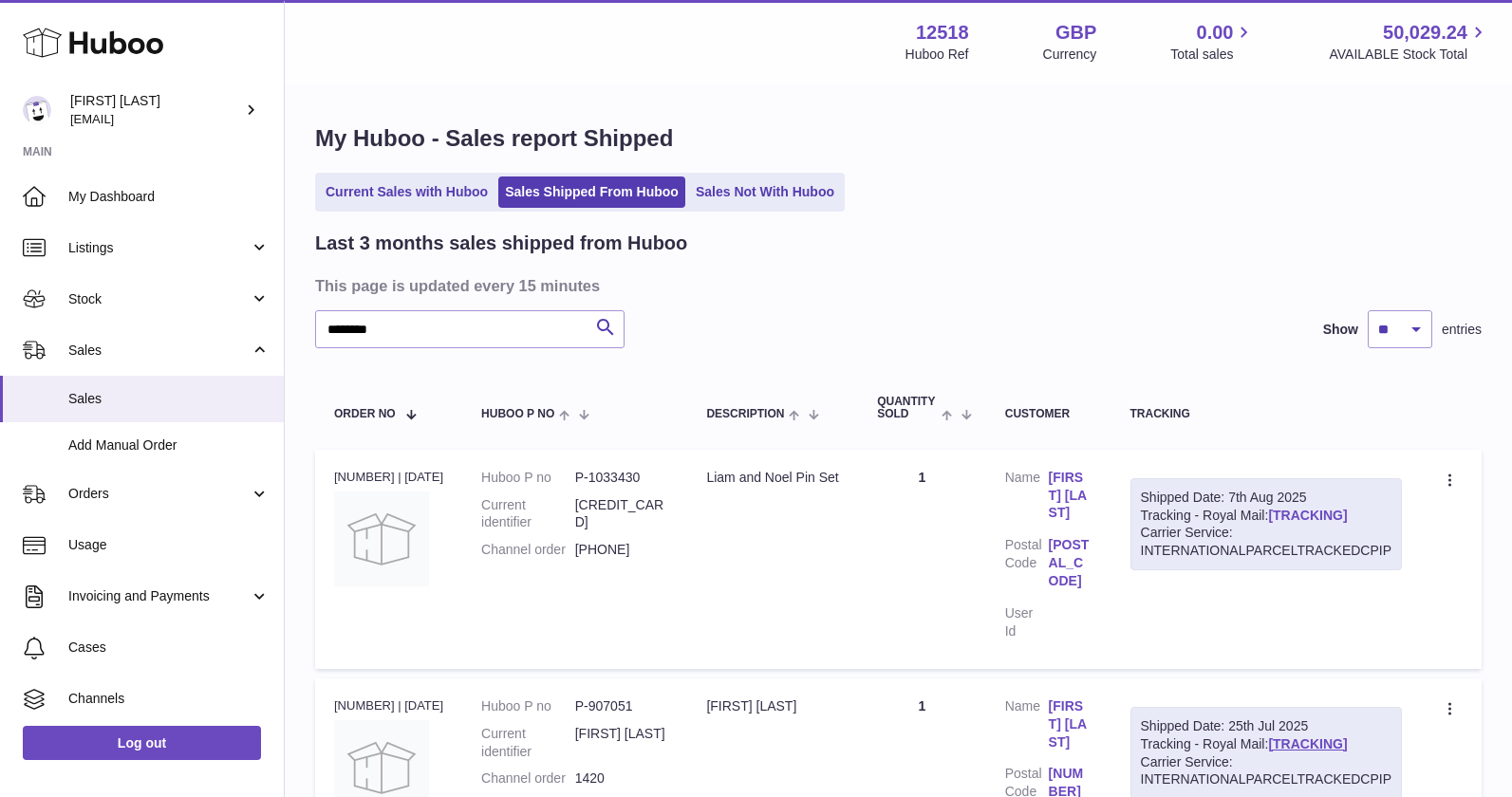 drag, startPoint x: 1364, startPoint y: 512, endPoint x: 1273, endPoint y: 516, distance: 91.0879 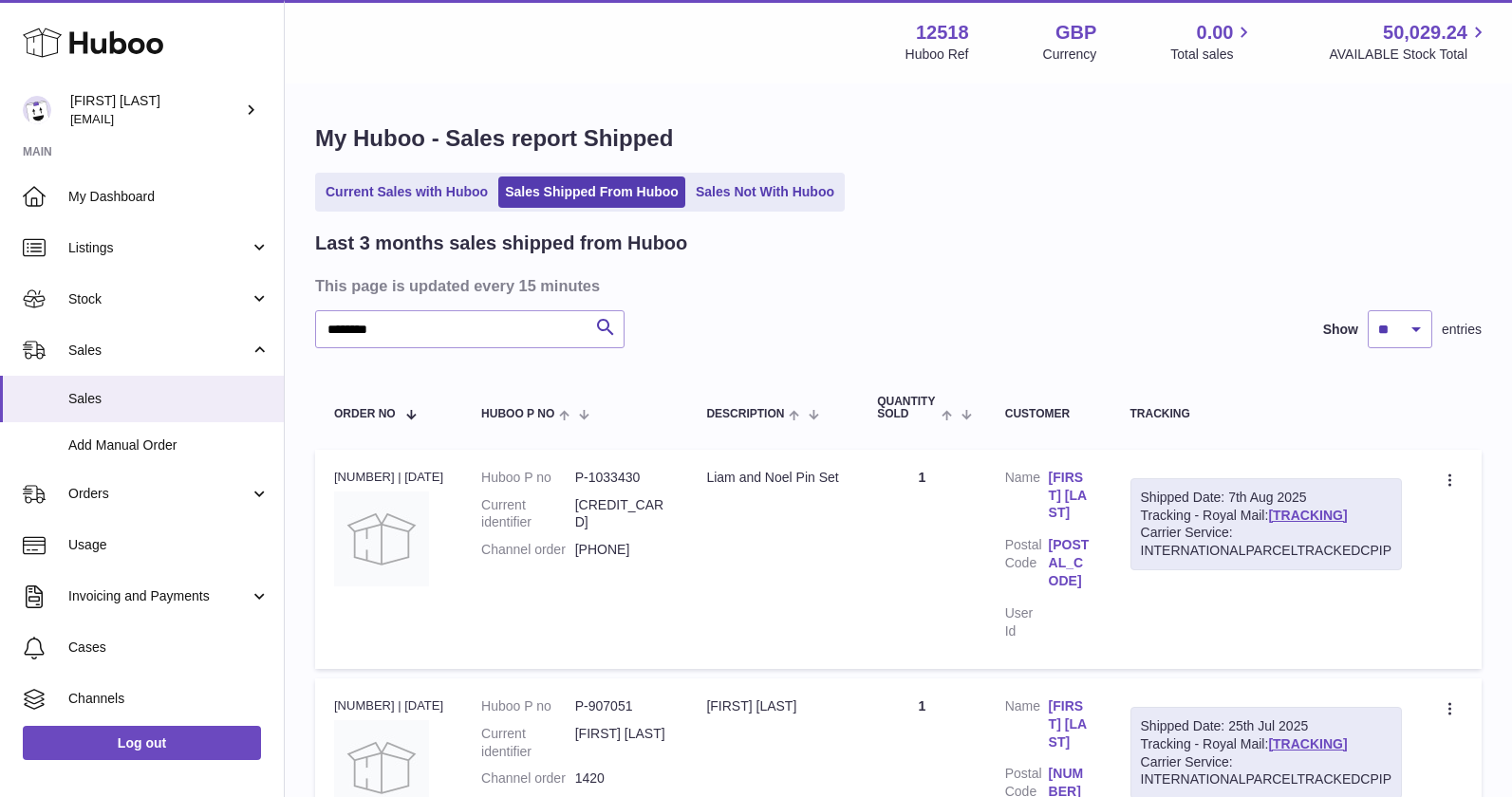 copy on "LA071626481GB" 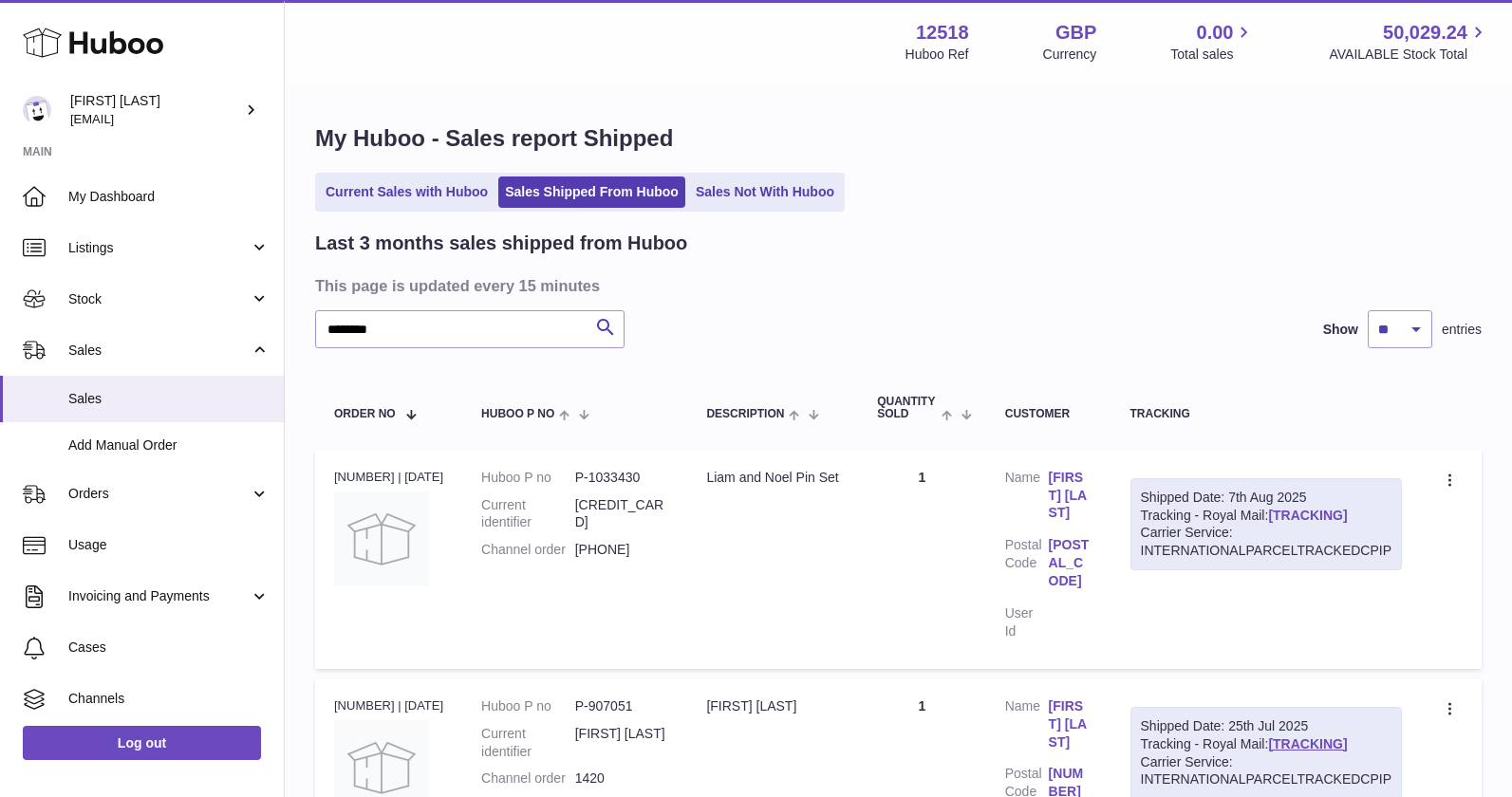 click on "LA071626481GB" at bounding box center [1307, 515] 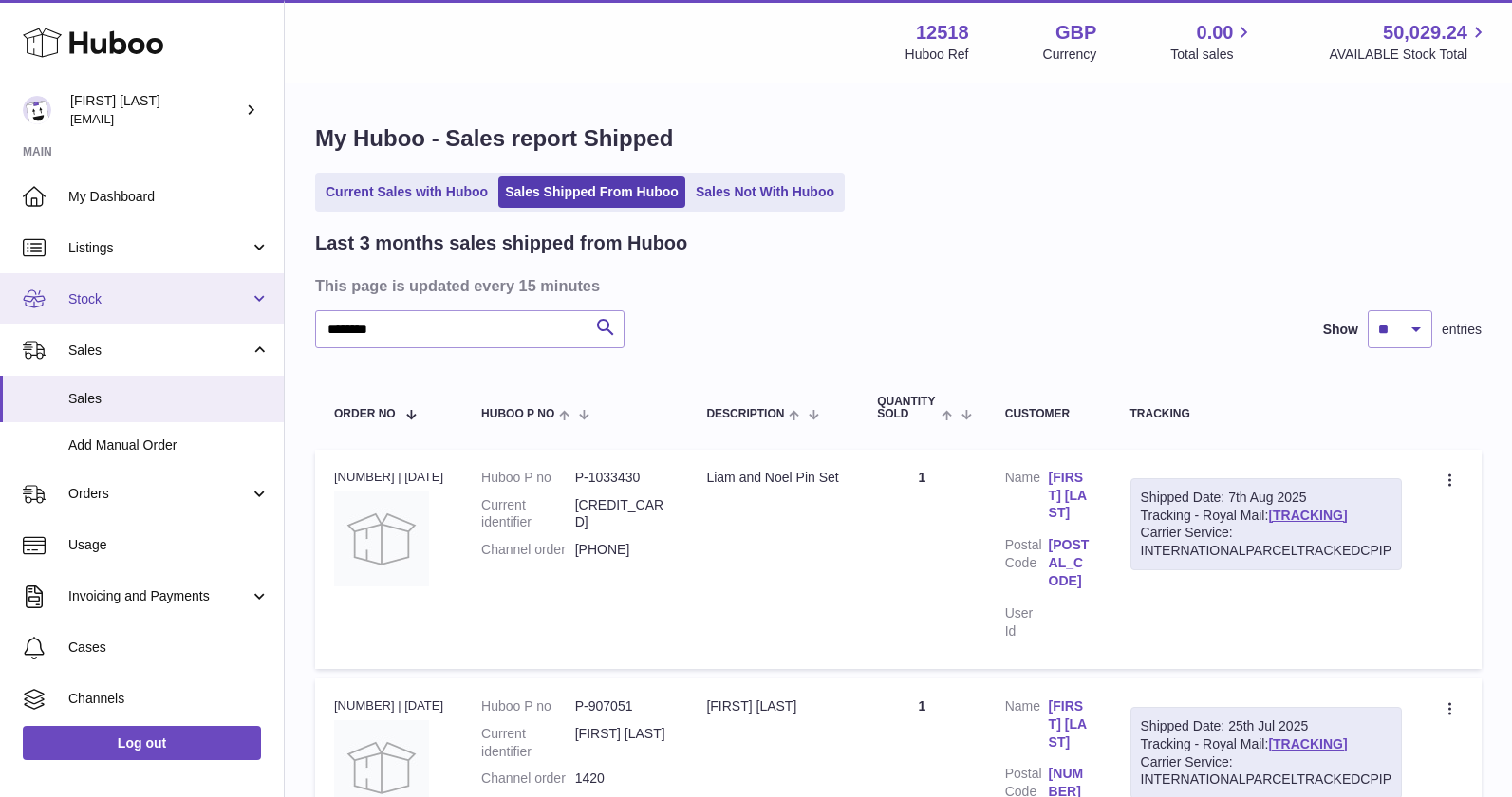 click on "Stock" at bounding box center [159, 299] 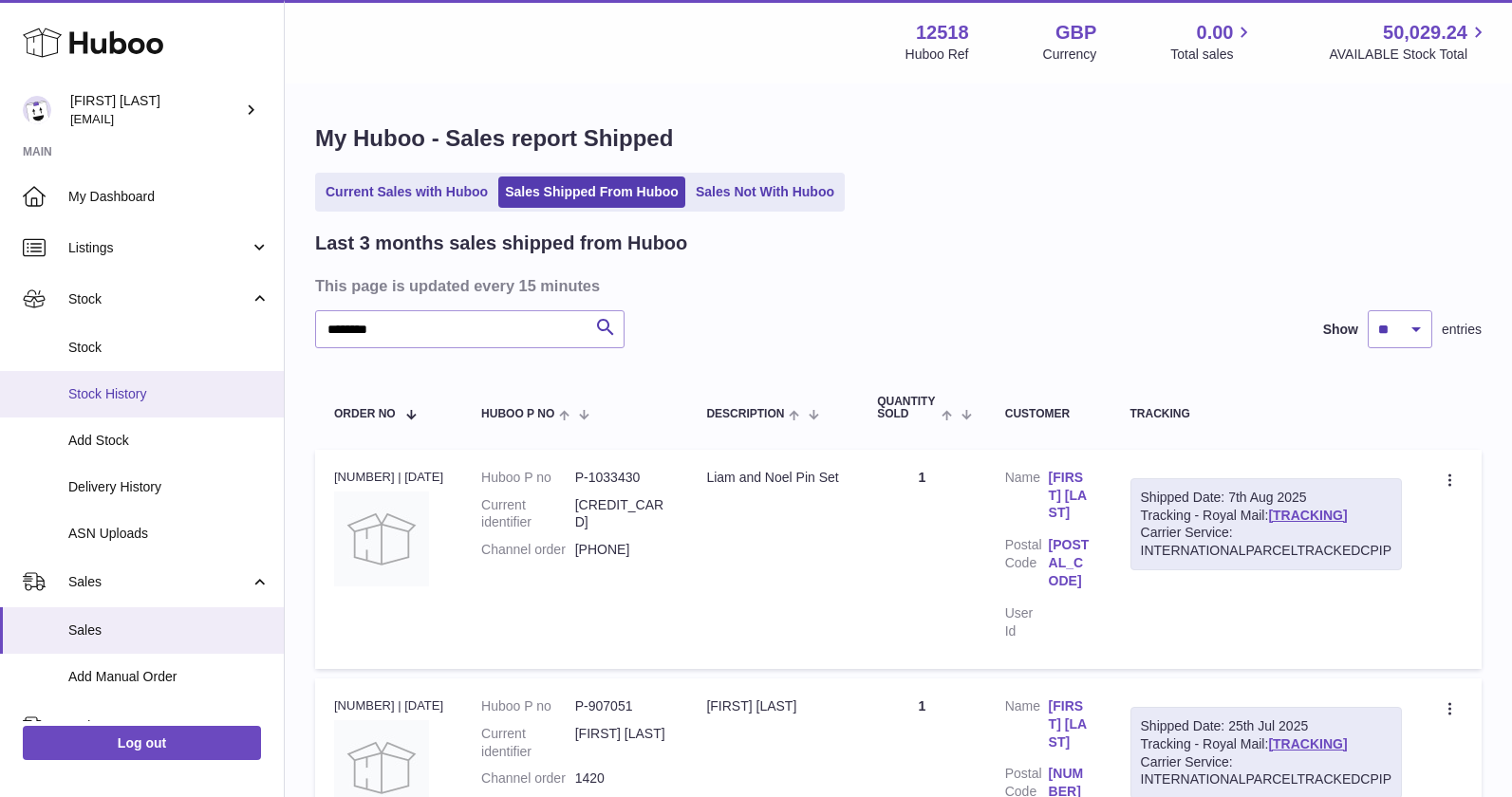 click on "Stock History" at bounding box center (169, 394) 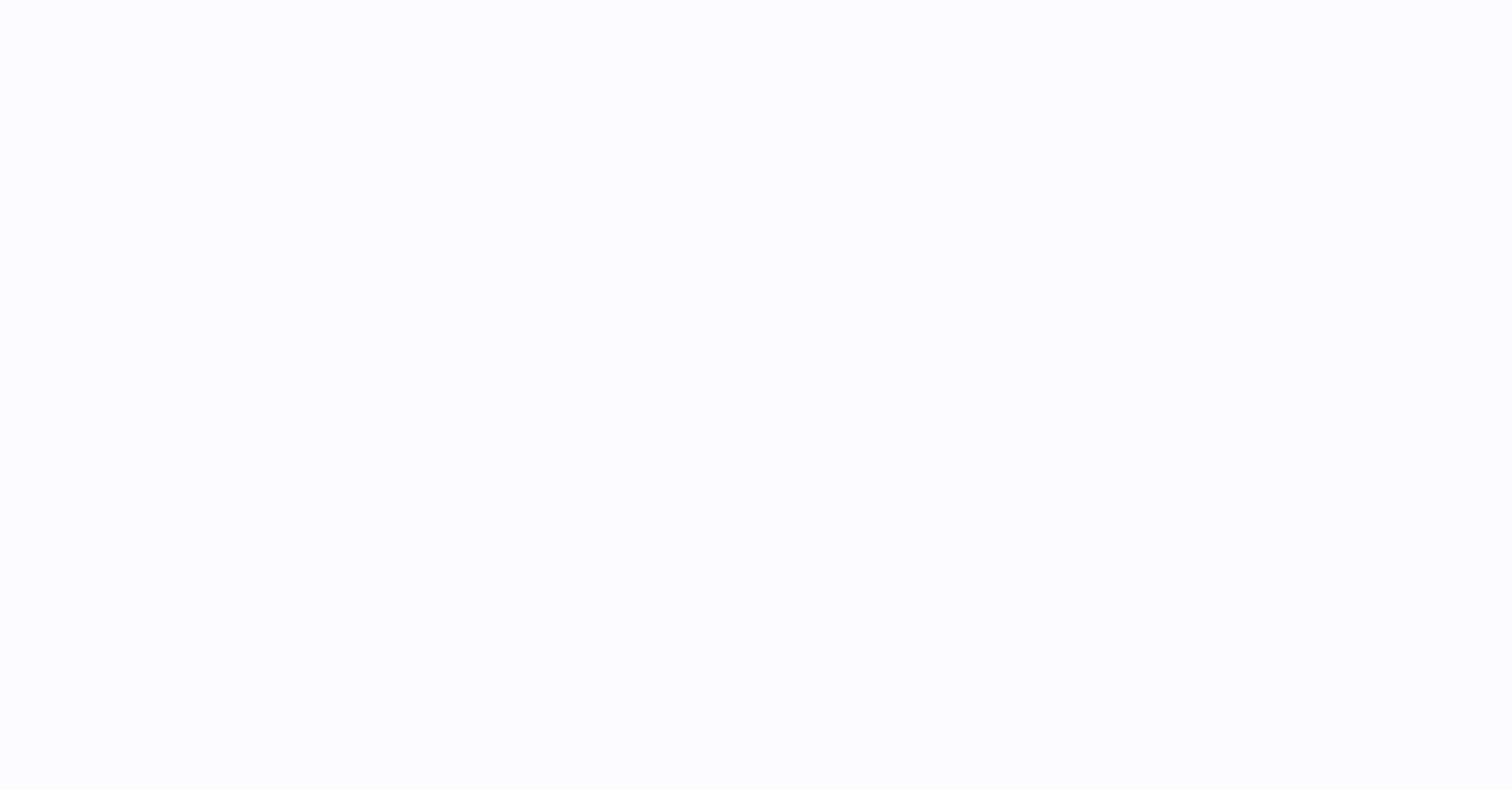 scroll, scrollTop: 0, scrollLeft: 0, axis: both 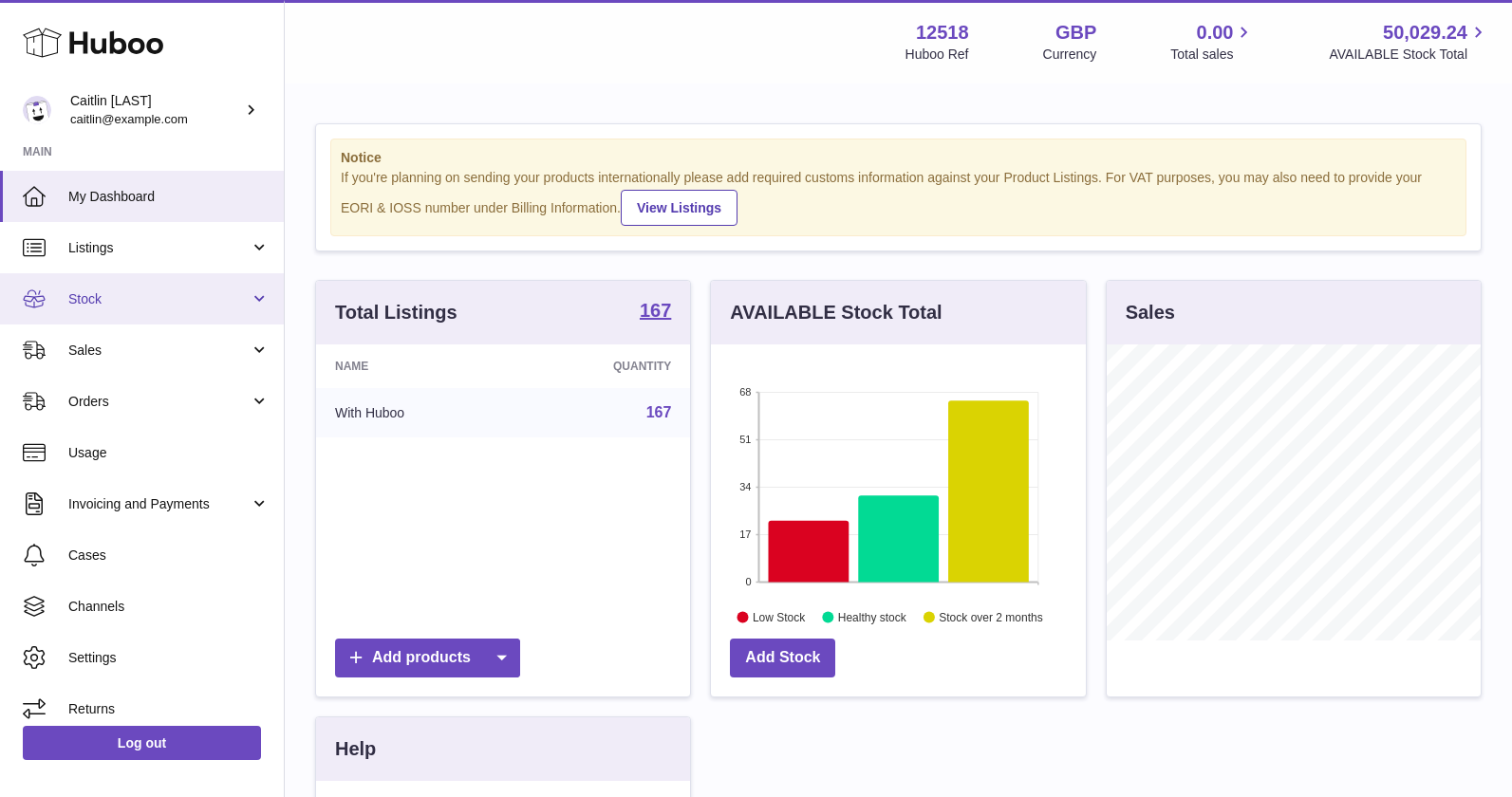 click on "Stock" at bounding box center [159, 299] 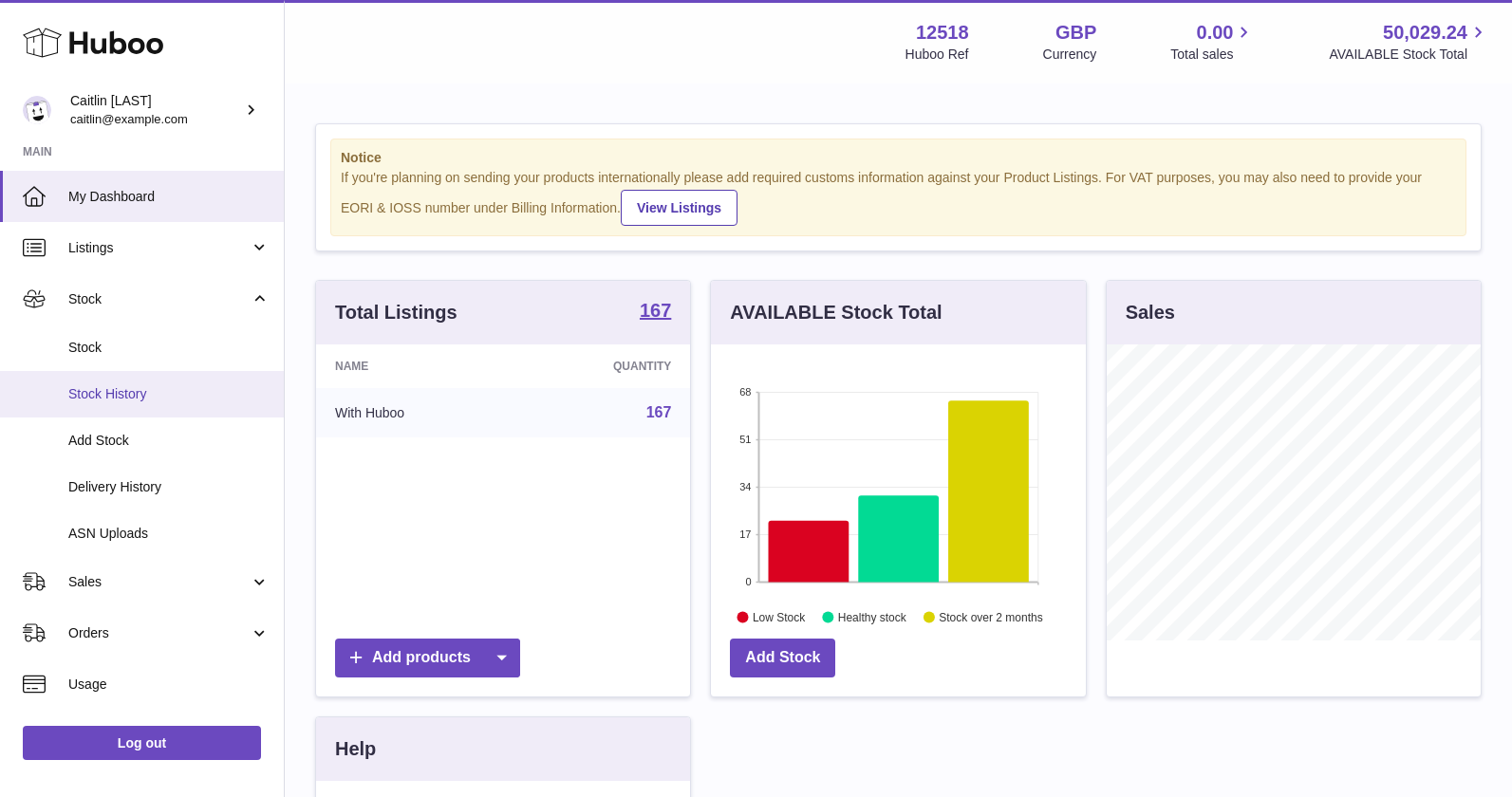 click on "Stock History" at bounding box center [169, 394] 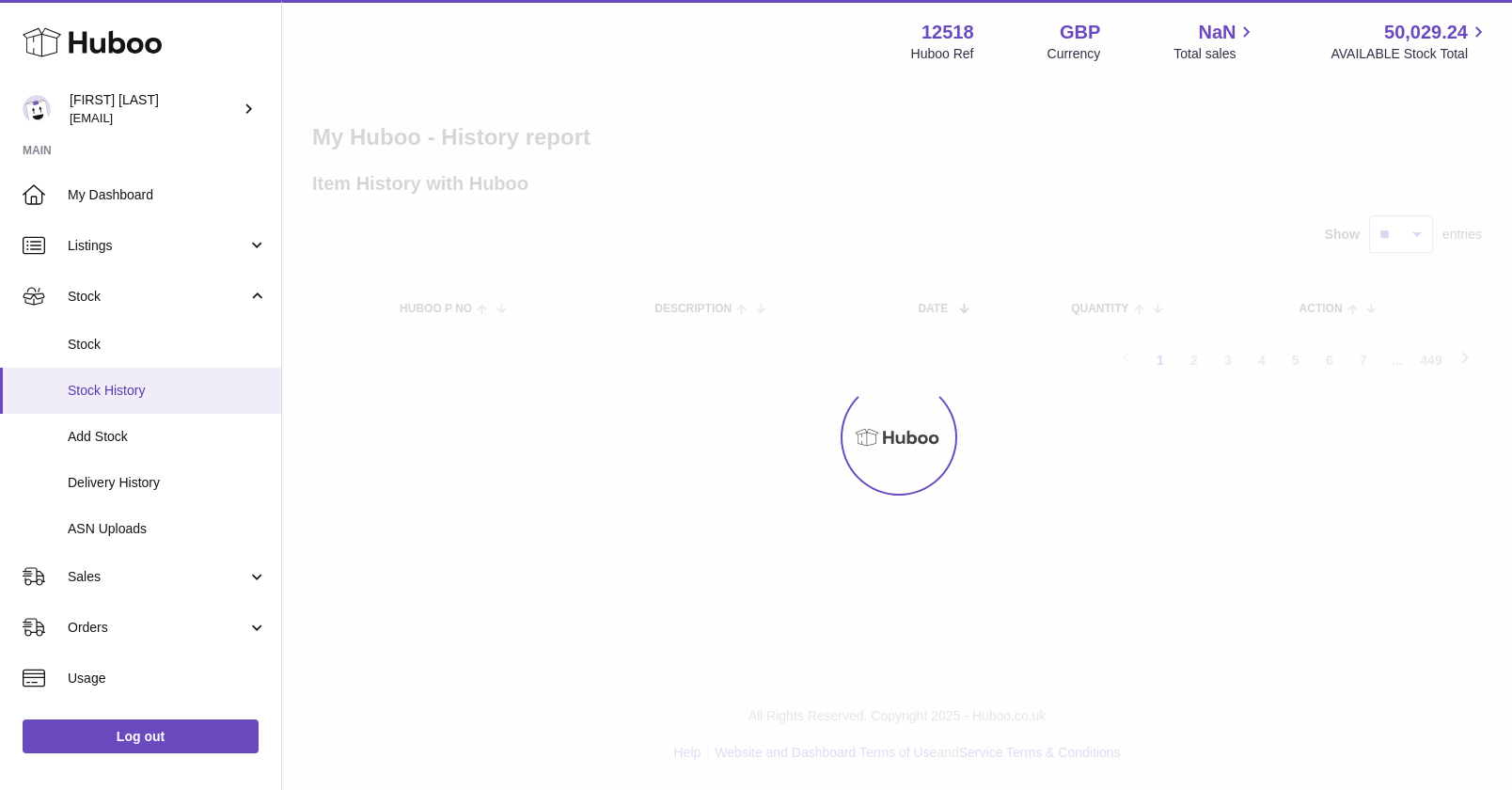 scroll, scrollTop: 0, scrollLeft: 0, axis: both 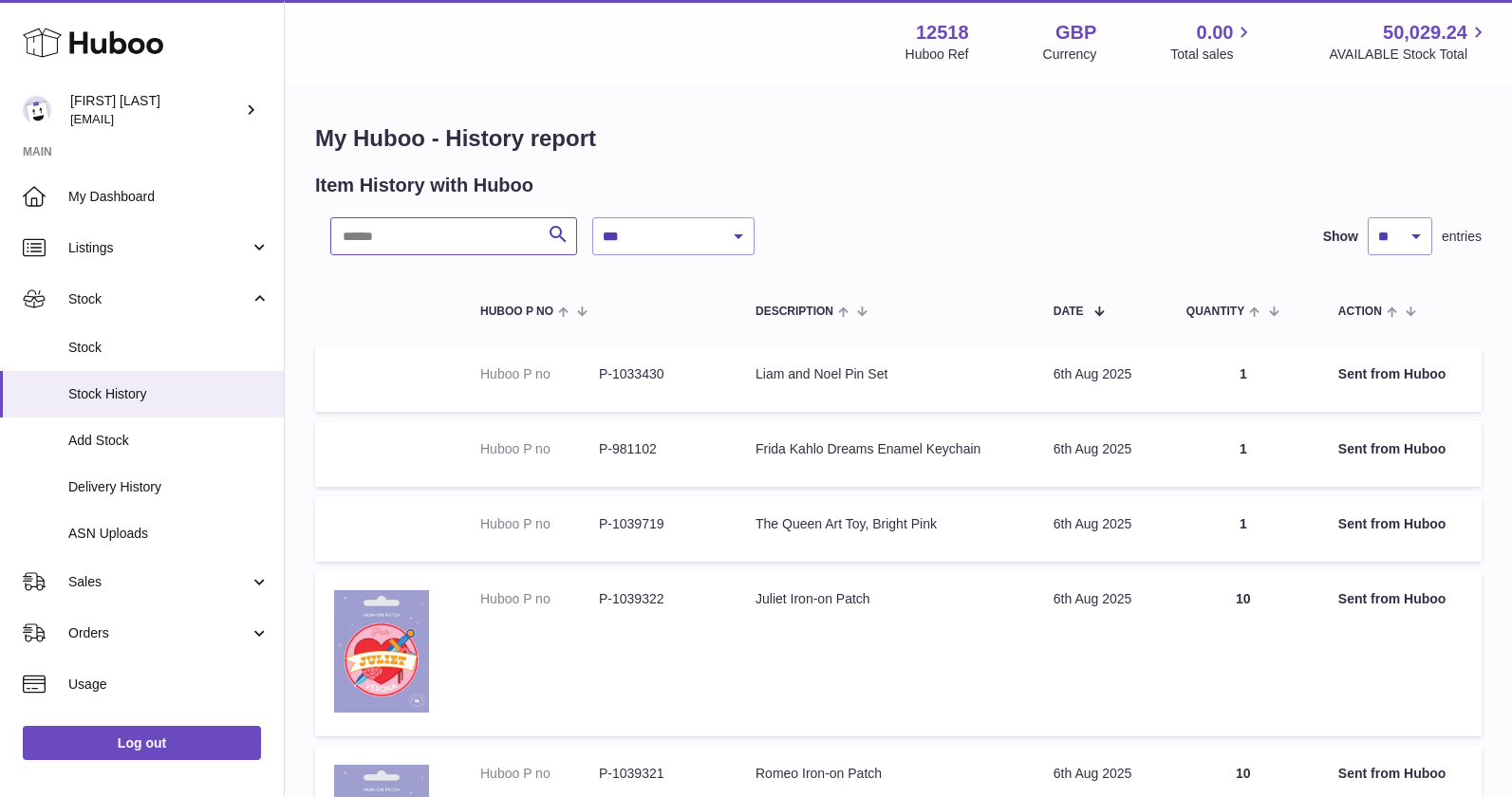 click at bounding box center (454, 236) 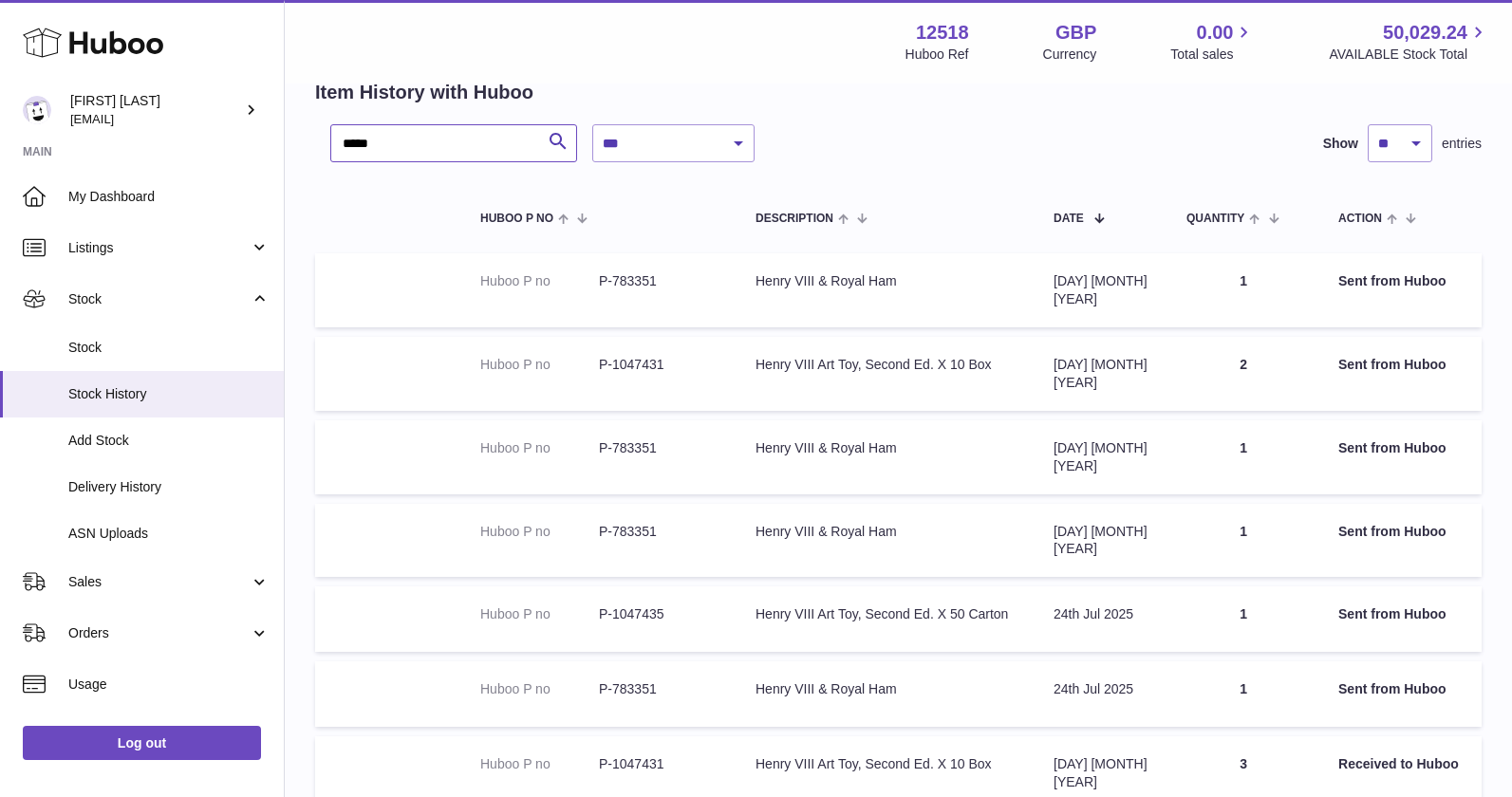 scroll, scrollTop: 90, scrollLeft: 0, axis: vertical 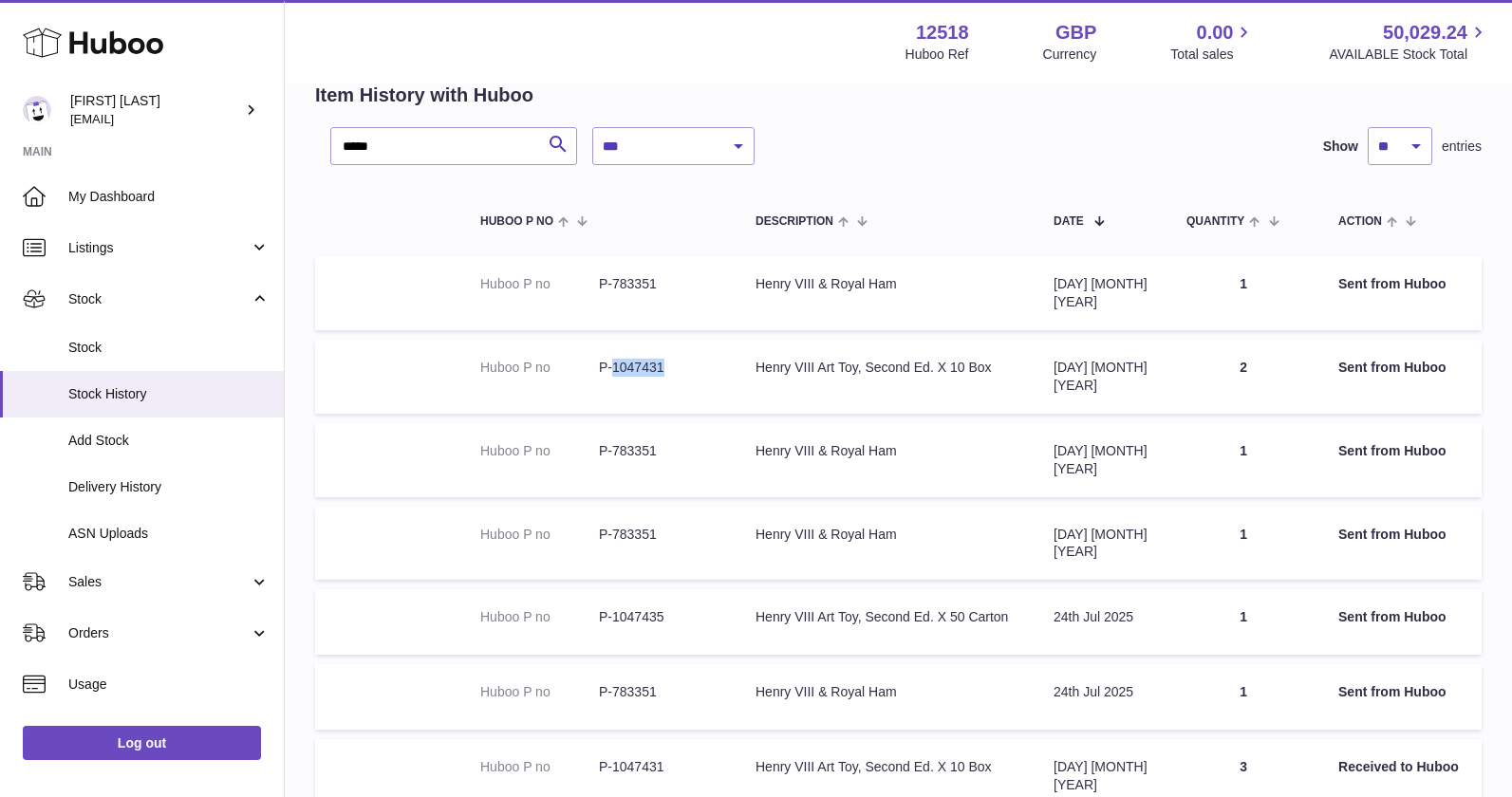 drag, startPoint x: 681, startPoint y: 360, endPoint x: 620, endPoint y: 358, distance: 61.03278 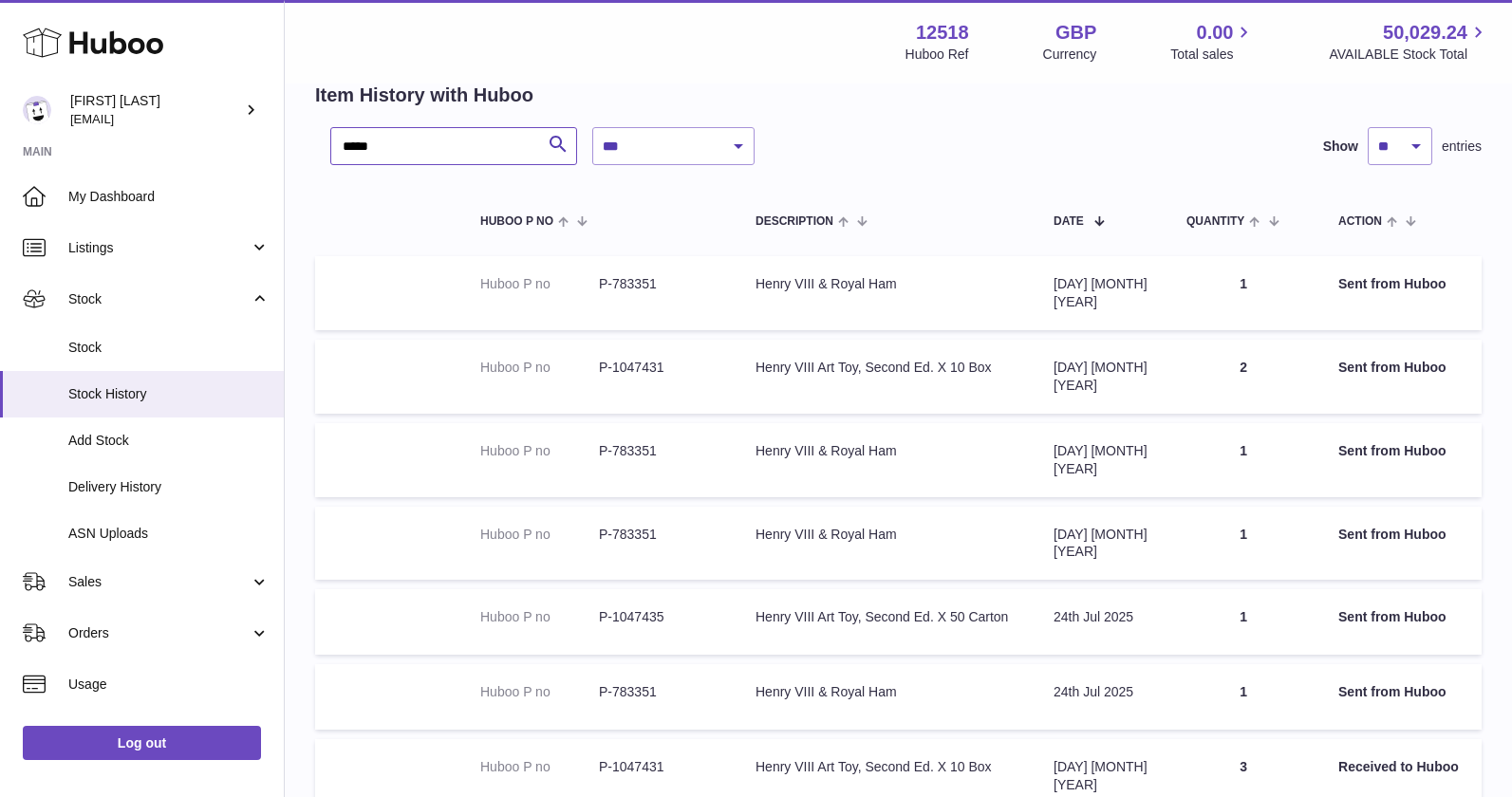 drag, startPoint x: 415, startPoint y: 151, endPoint x: 196, endPoint y: 71, distance: 233.15446 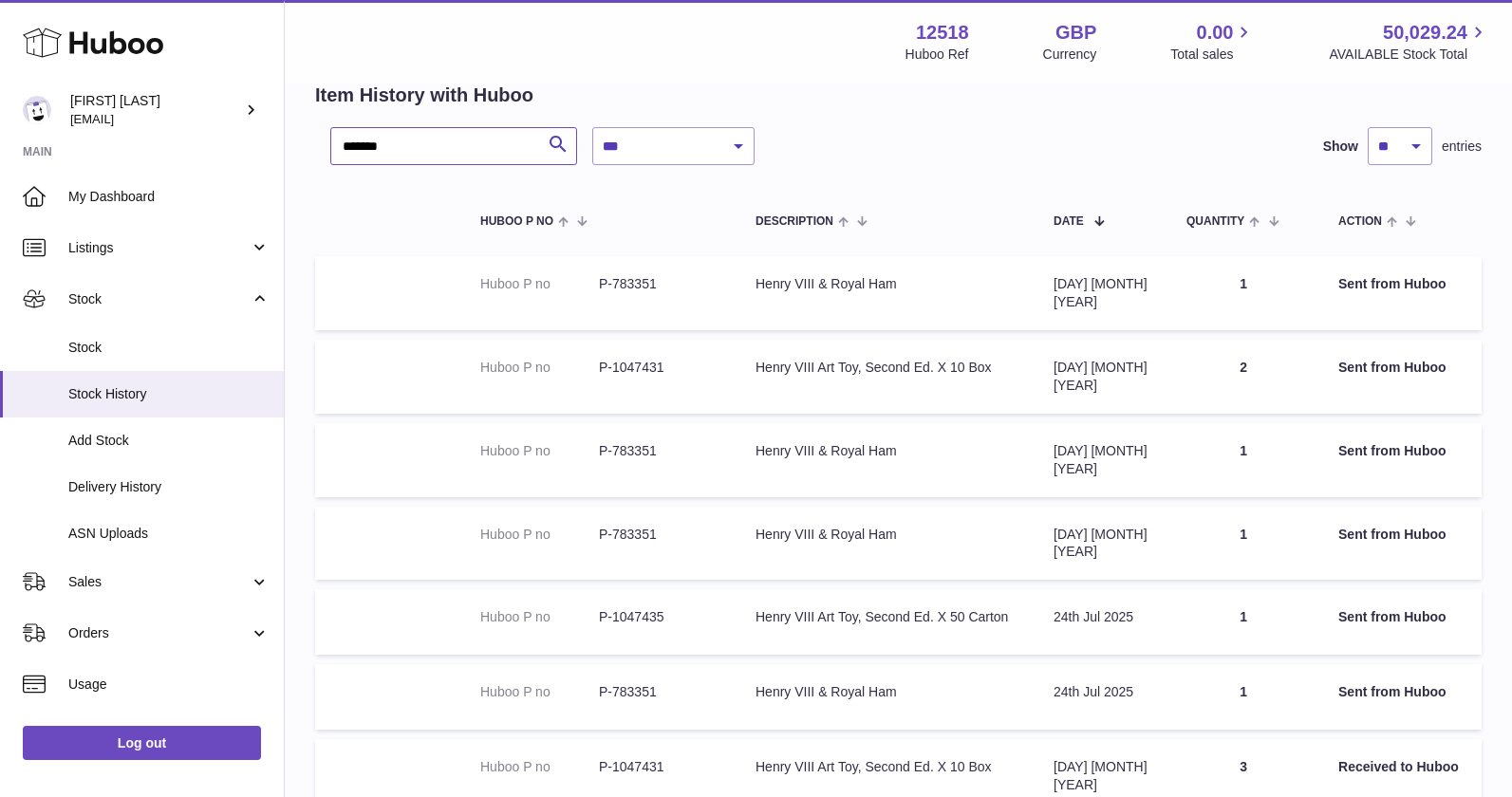 type on "*******" 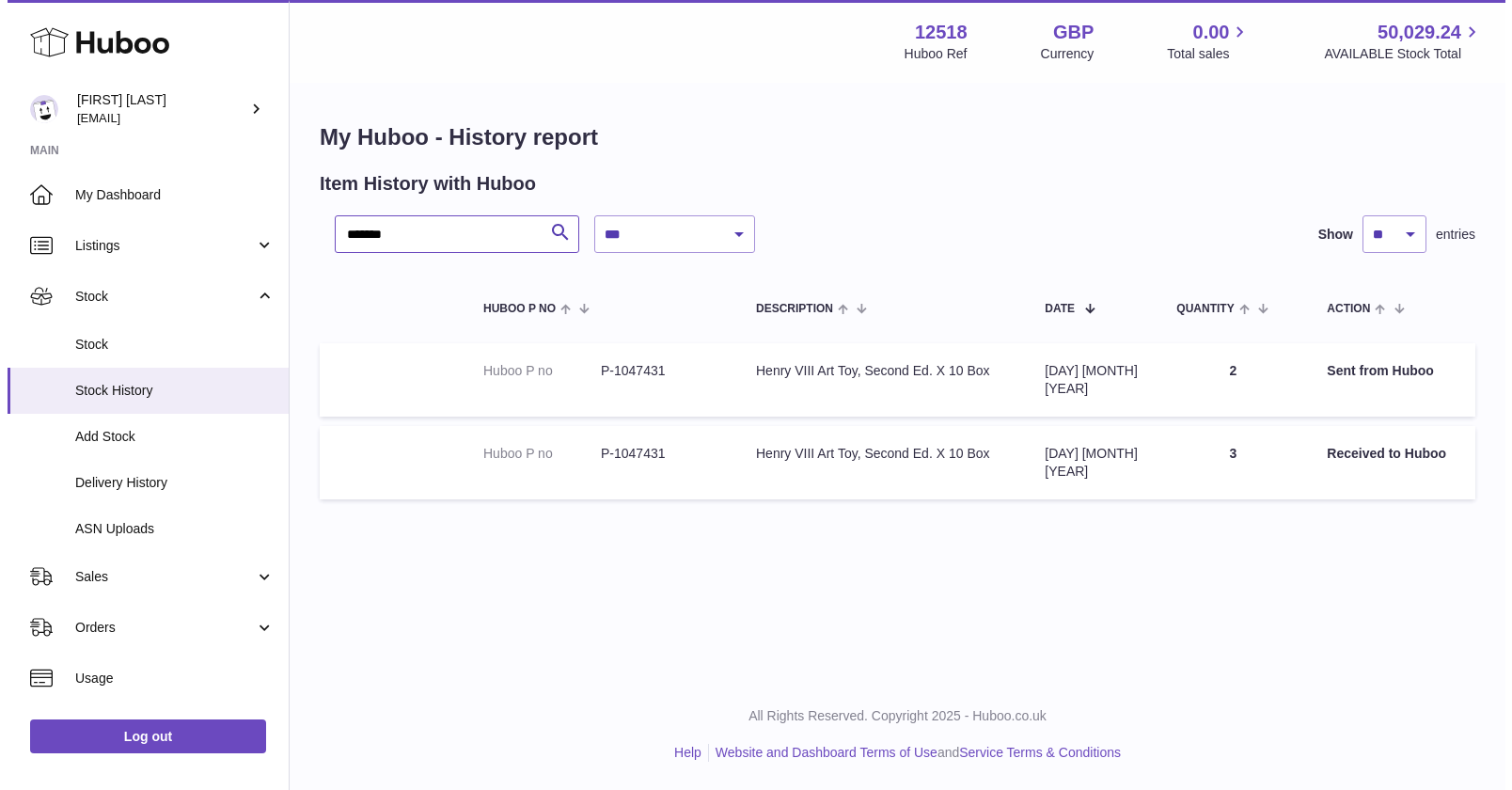 scroll, scrollTop: 0, scrollLeft: 0, axis: both 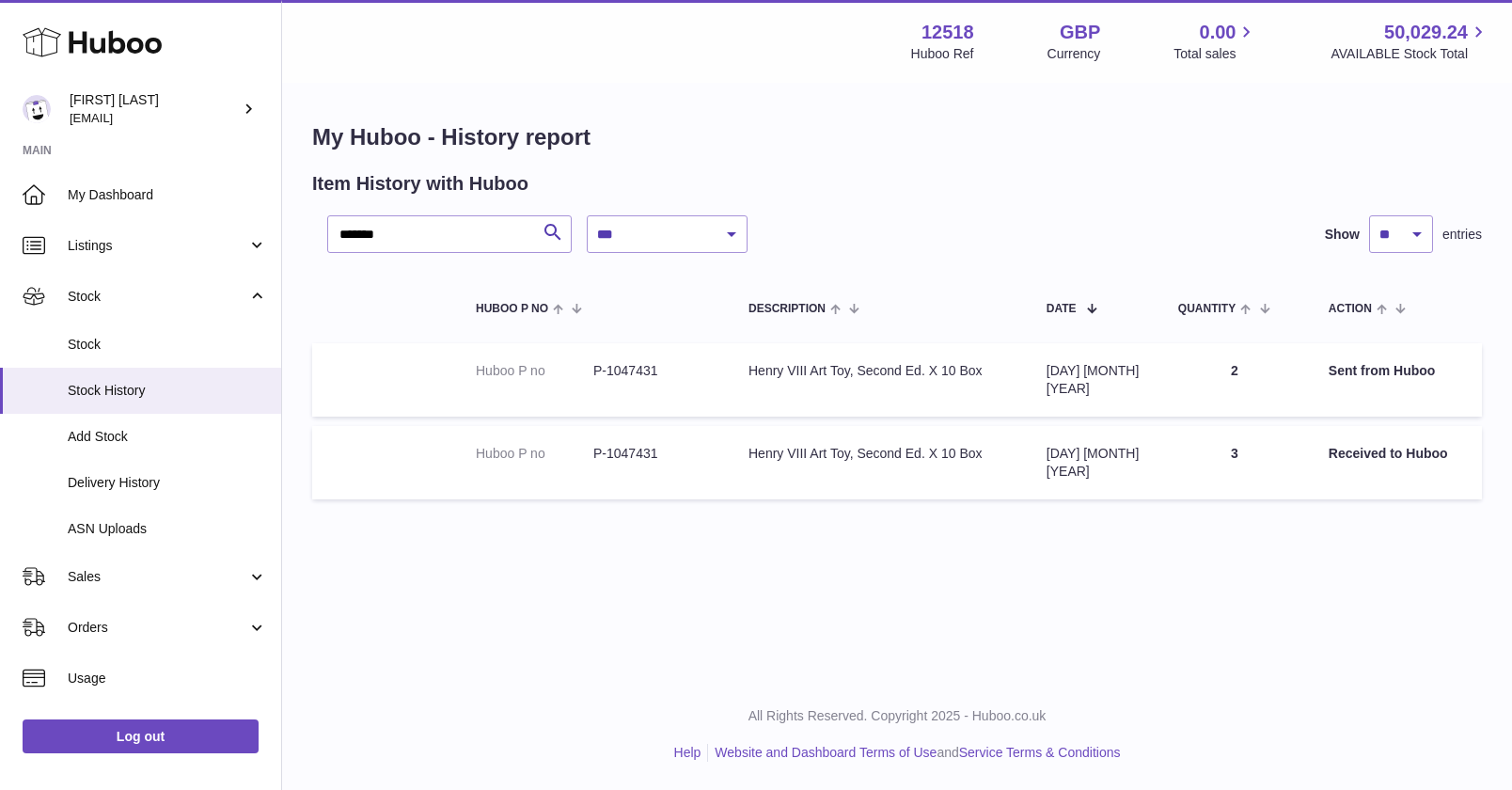 click on "**********" at bounding box center (897, 315) 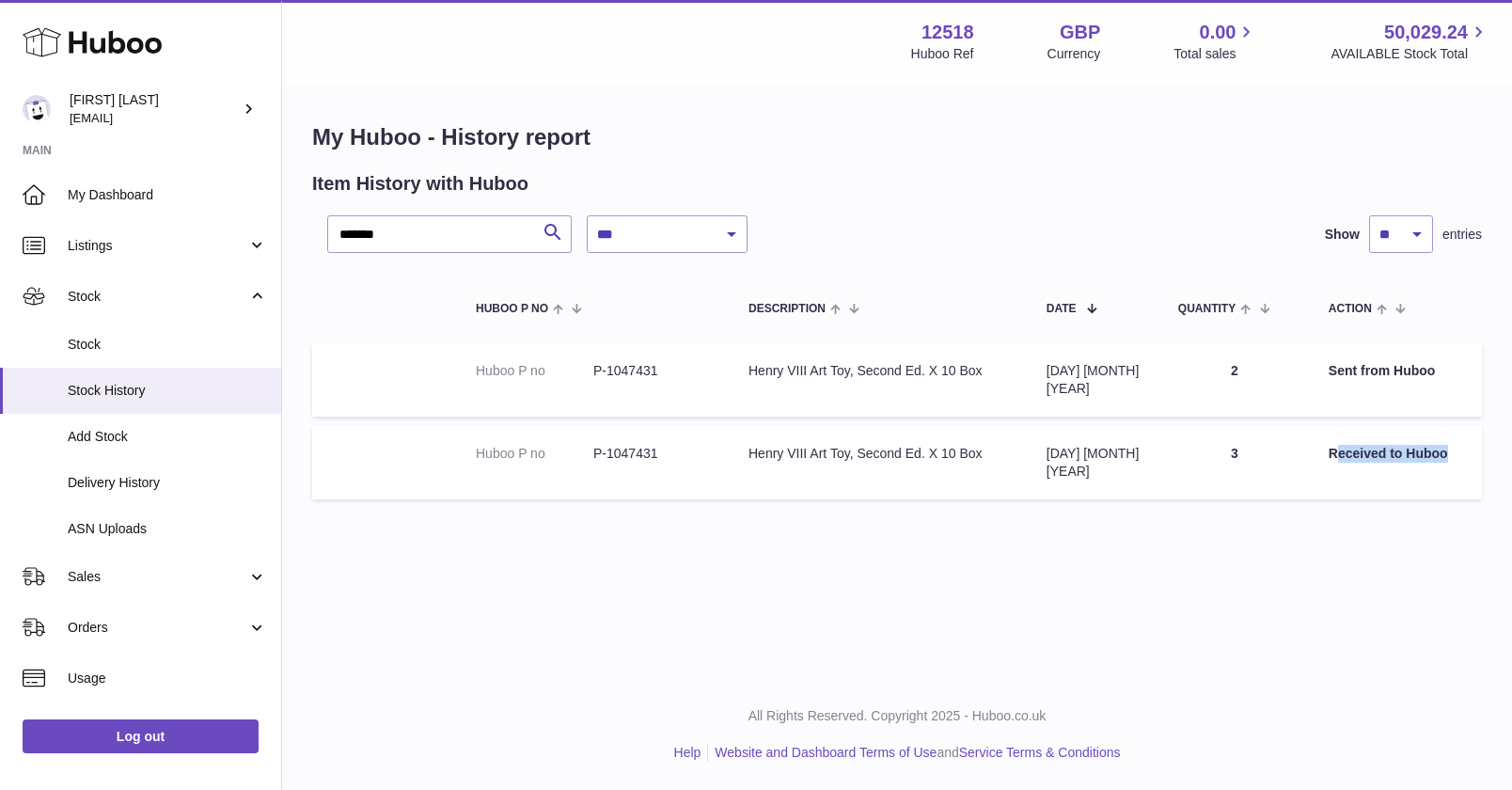 drag, startPoint x: 1446, startPoint y: 446, endPoint x: 1341, endPoint y: 452, distance: 105.17129 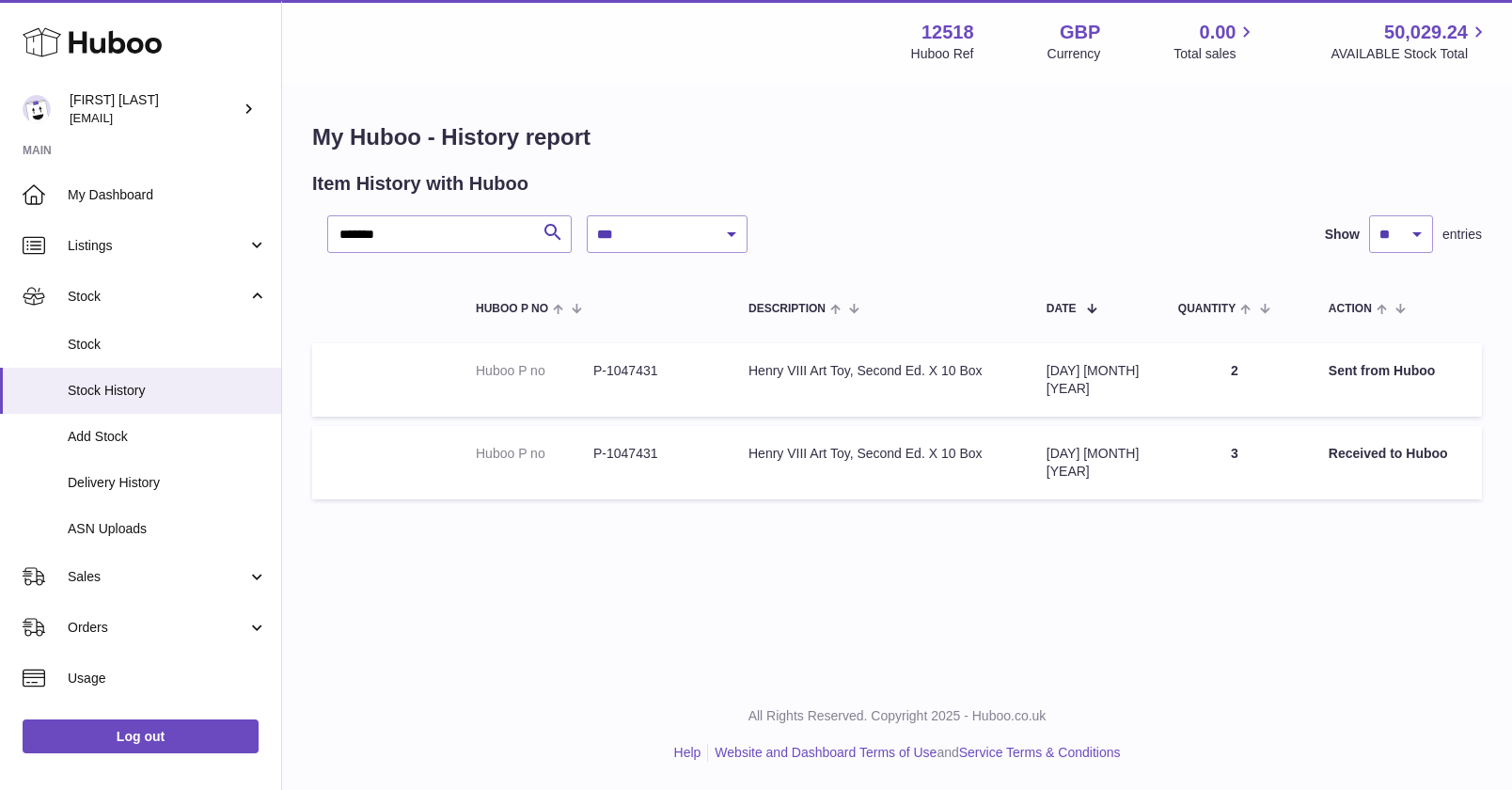 click on "**********" at bounding box center (897, 315) 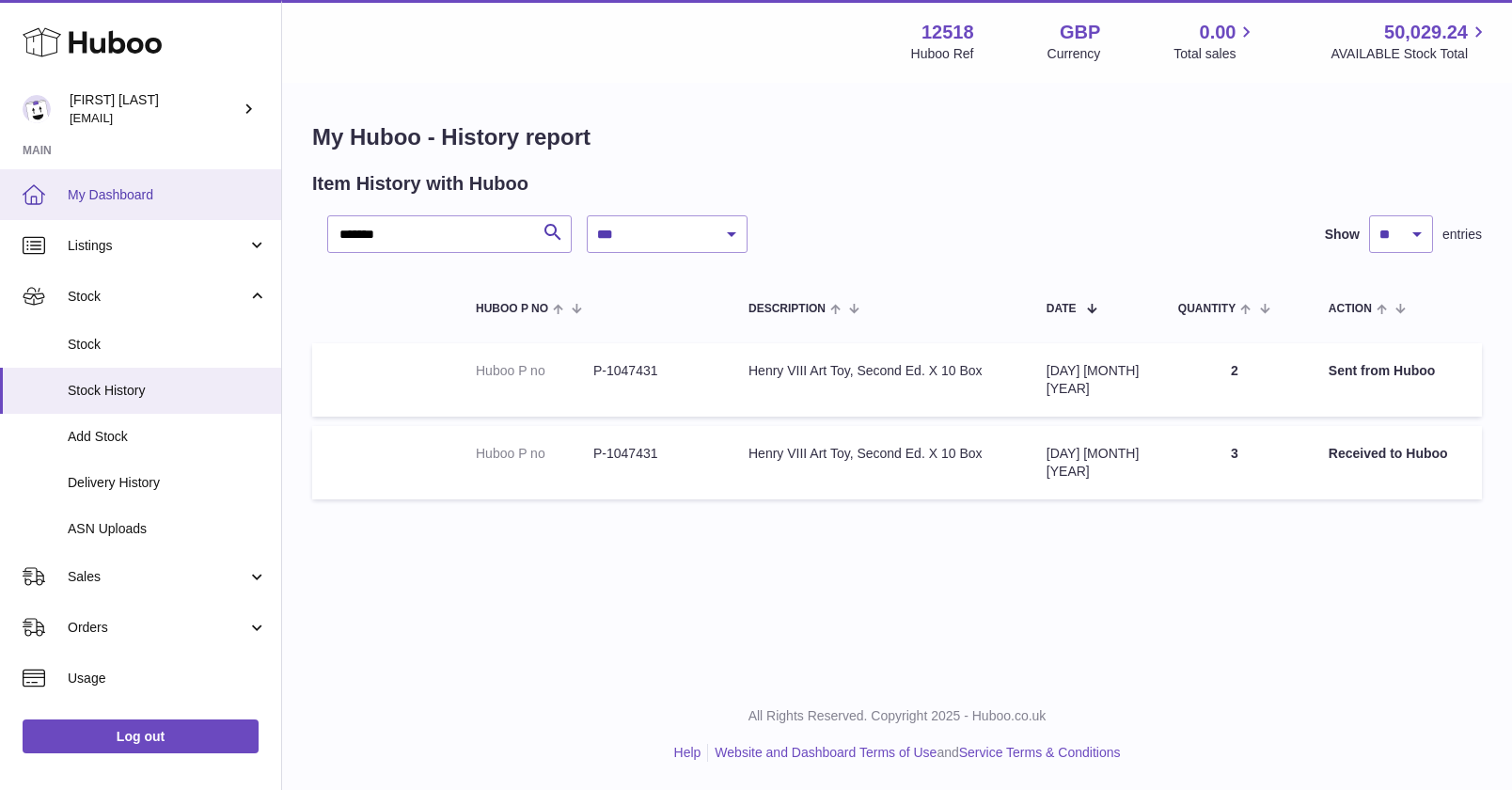click on "My Dashboard" at bounding box center [167, 195] 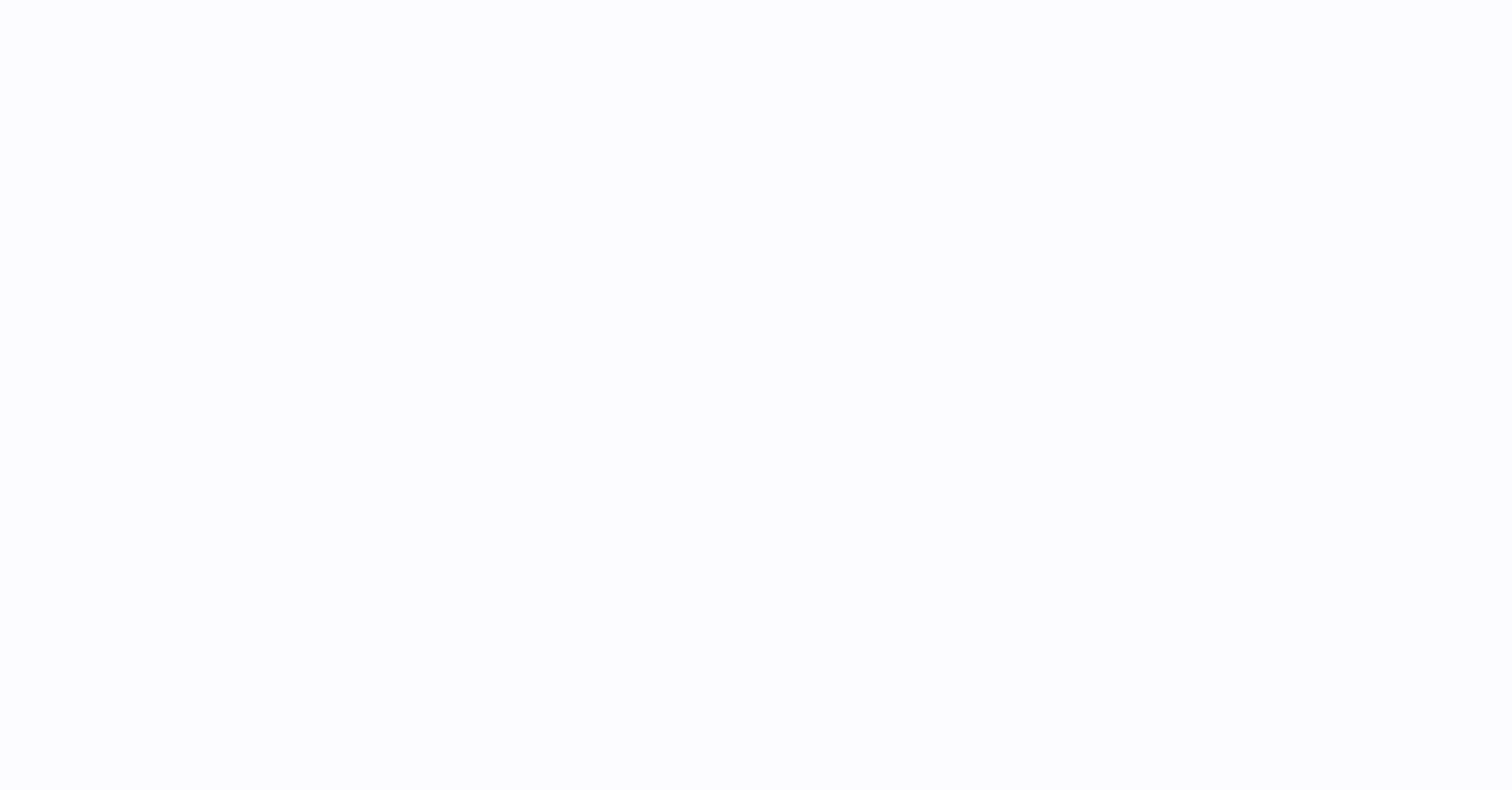 scroll, scrollTop: 0, scrollLeft: 0, axis: both 